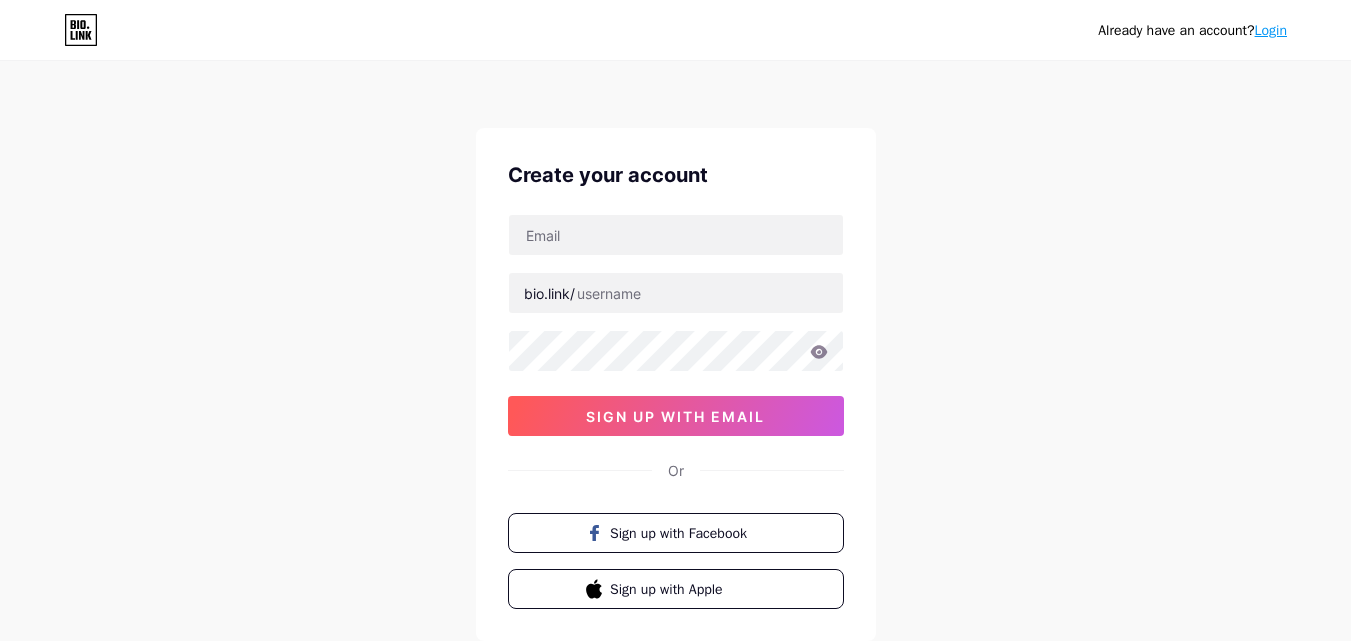 scroll, scrollTop: 0, scrollLeft: 0, axis: both 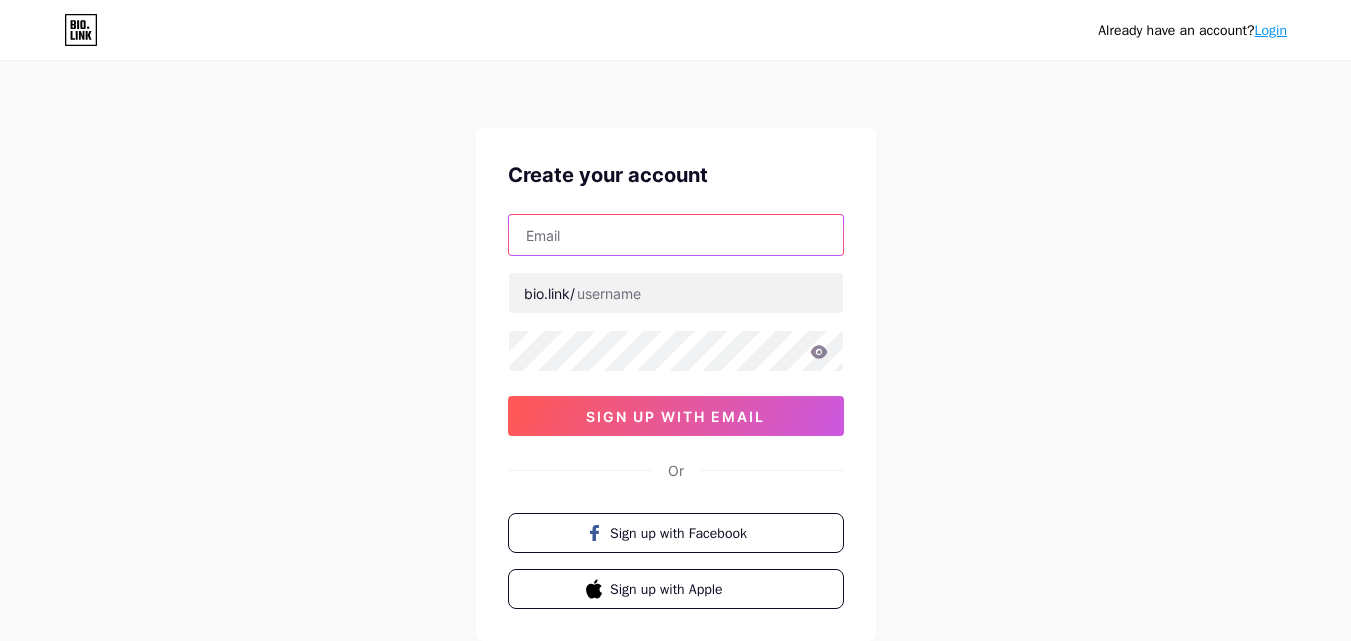 drag, startPoint x: 564, startPoint y: 250, endPoint x: 565, endPoint y: 240, distance: 10.049875 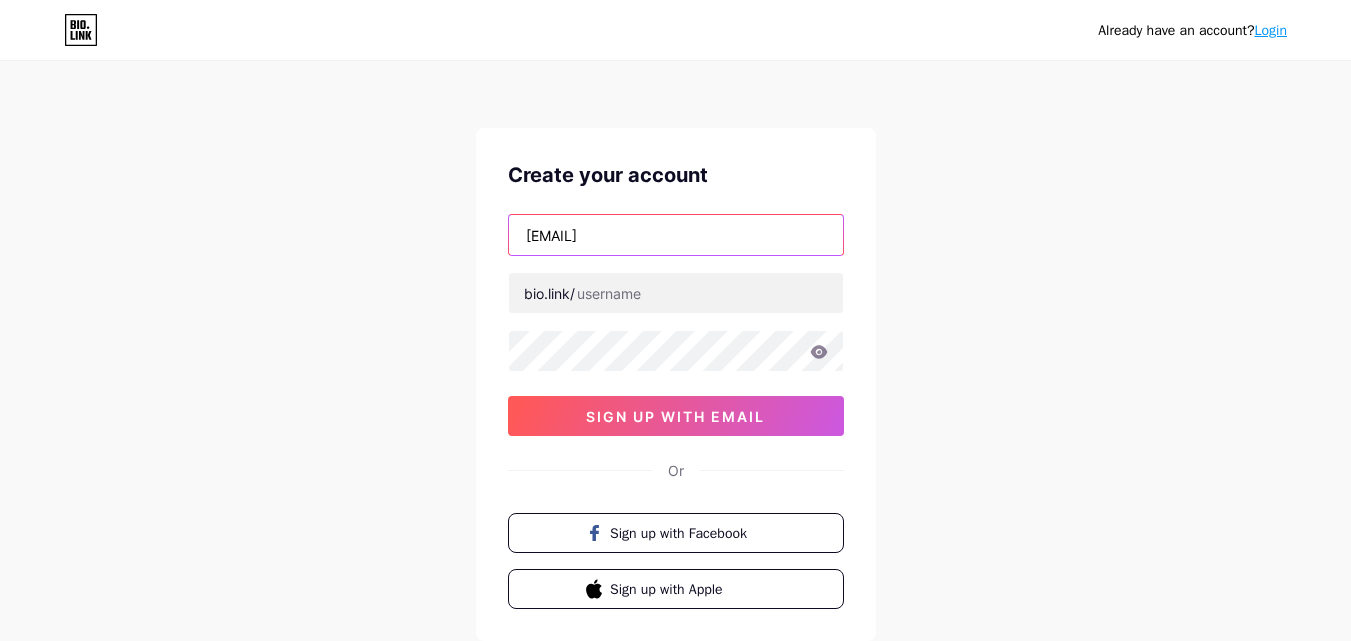 click on "[EMAIL]" at bounding box center (676, 235) 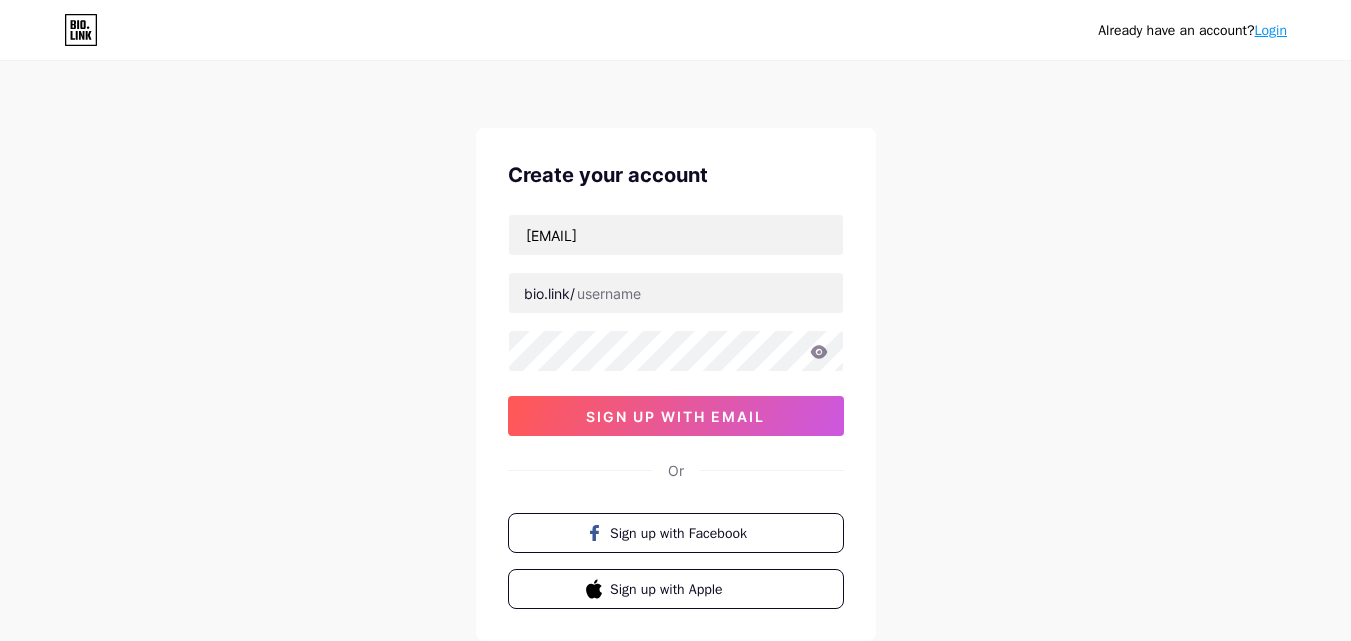 click on "[EMAIL]     bio.link/[TOKEN]     sign up with email" at bounding box center (676, 325) 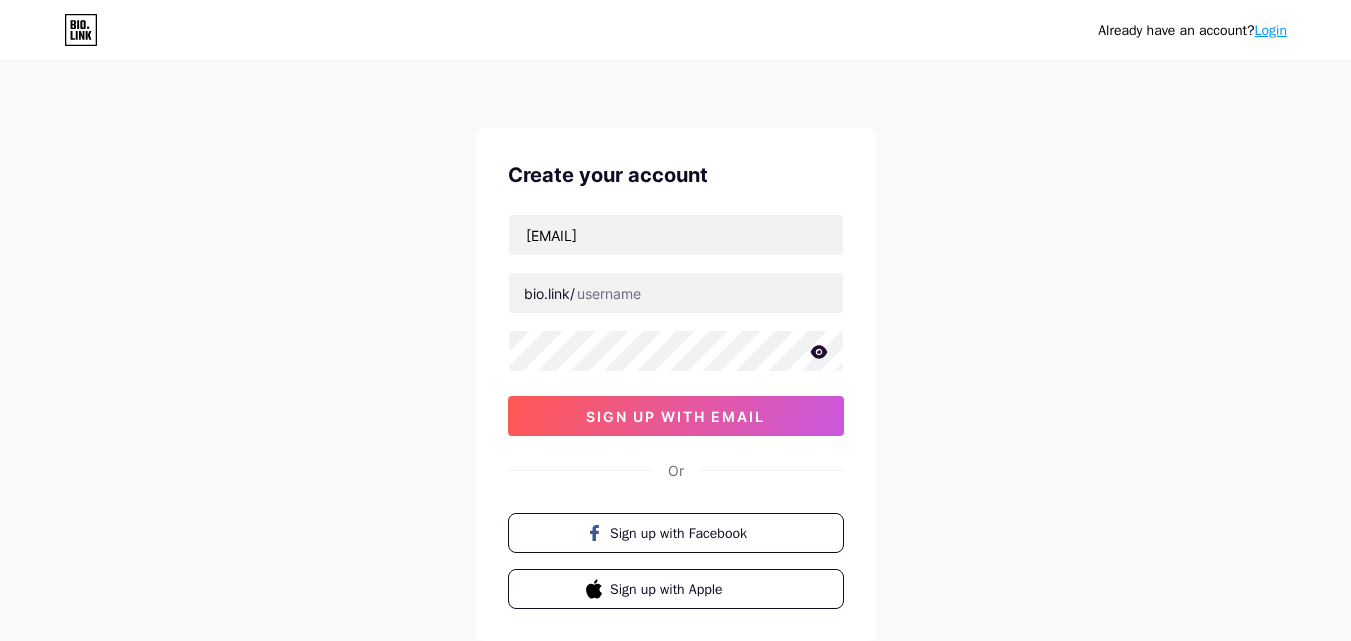 click at bounding box center [0, 0] 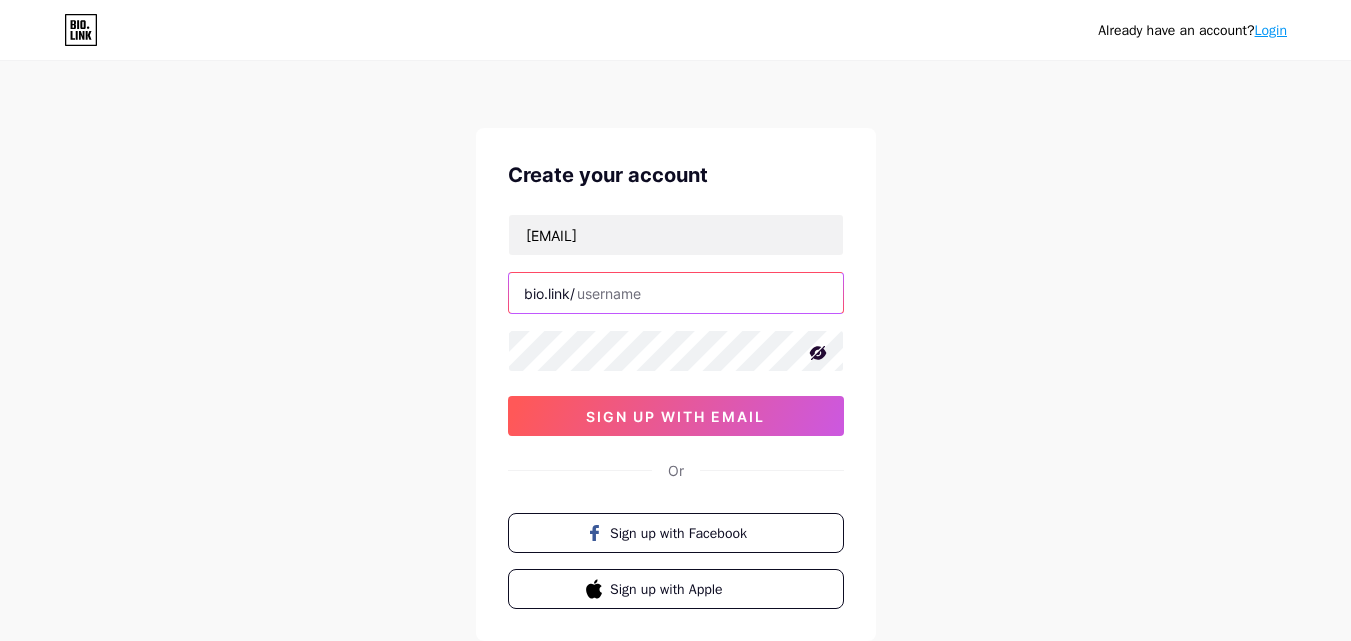 click at bounding box center (676, 293) 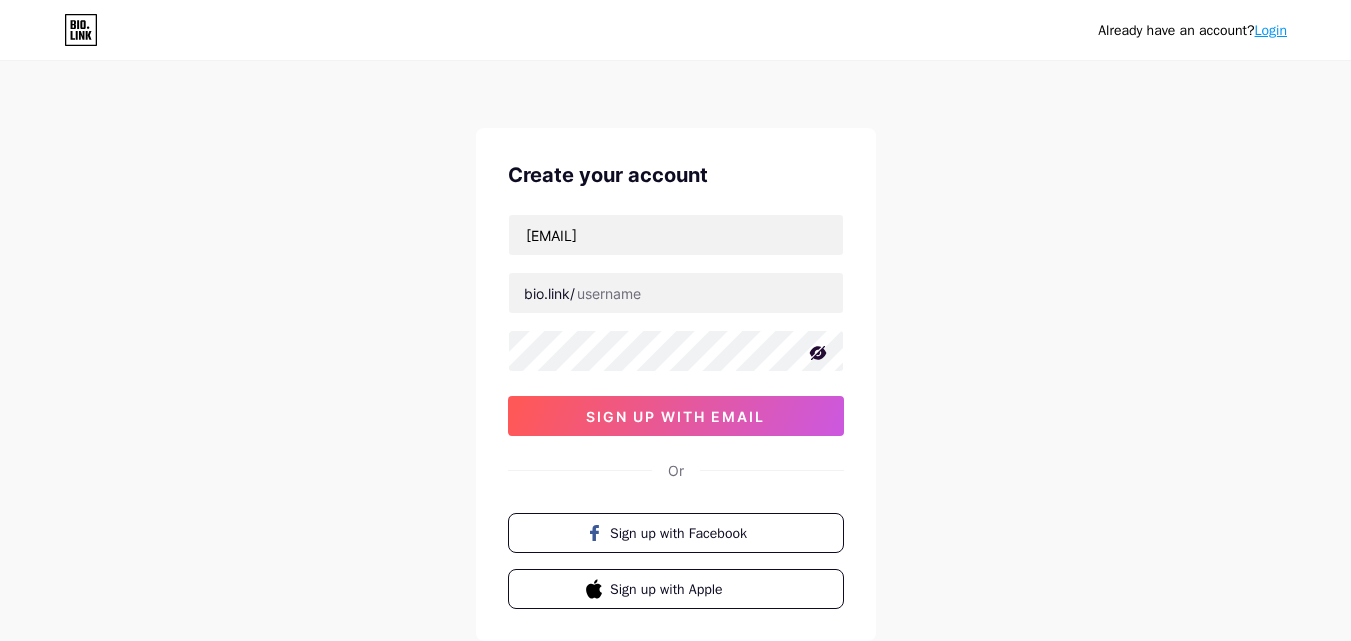 click at bounding box center (817, 353) 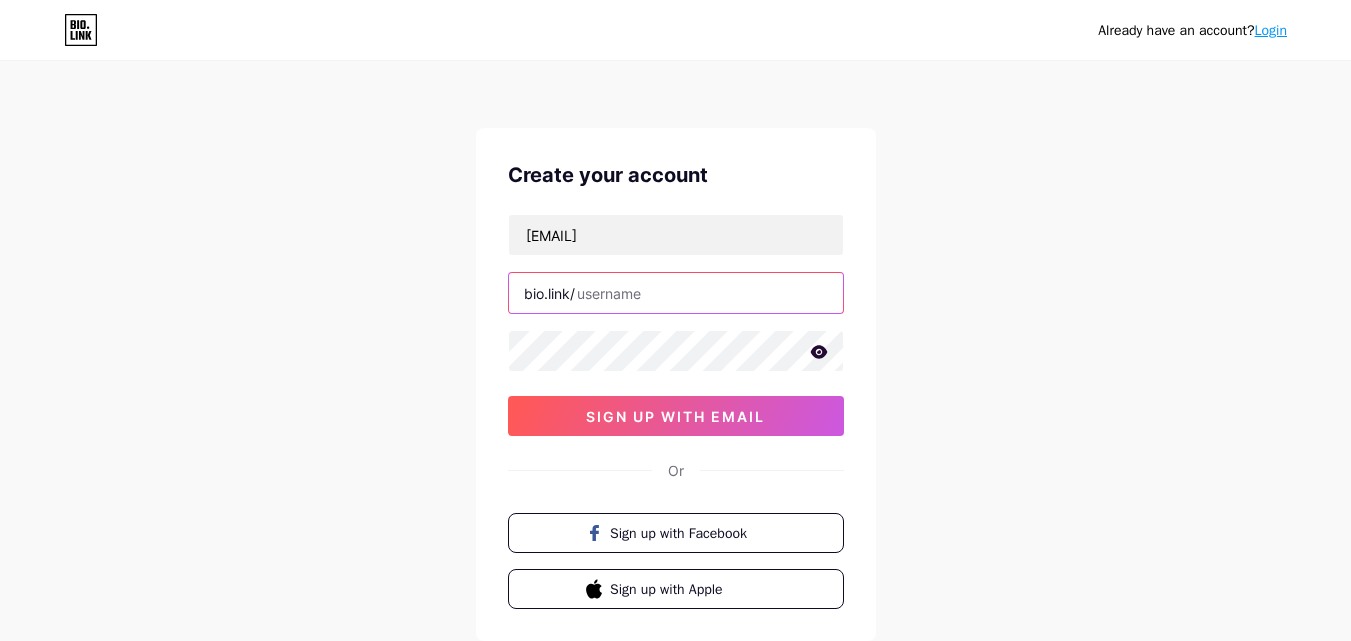 click at bounding box center (676, 293) 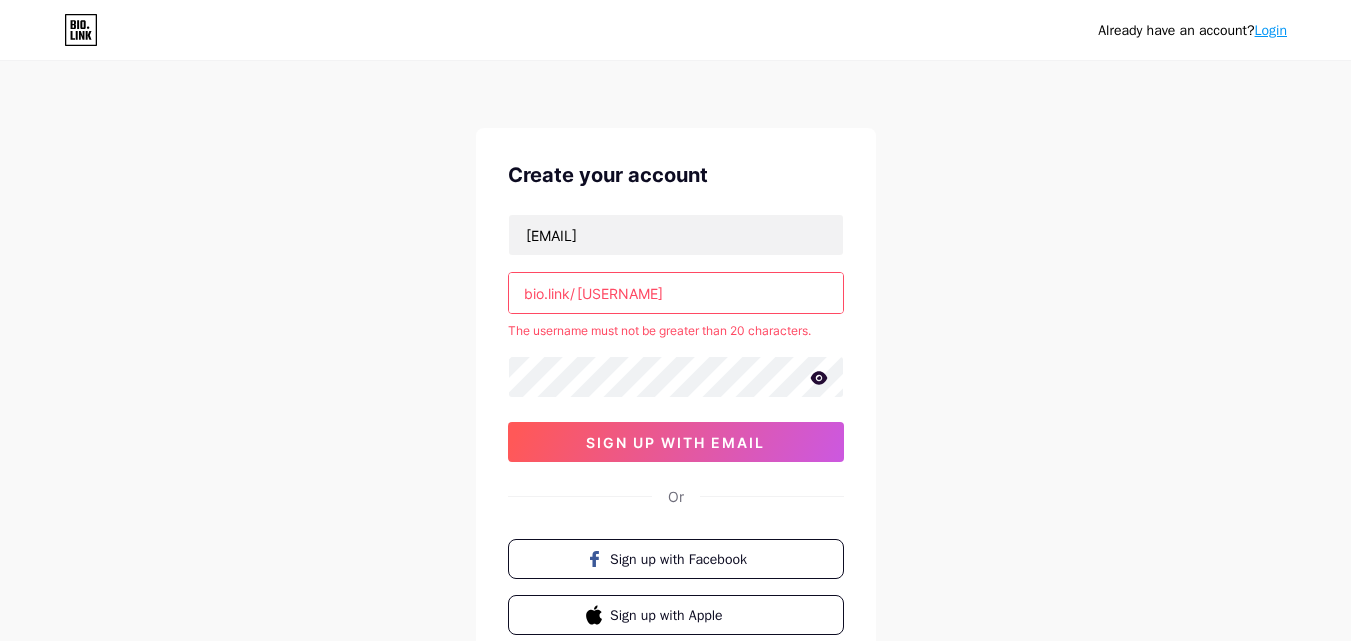scroll, scrollTop: 0, scrollLeft: 80, axis: horizontal 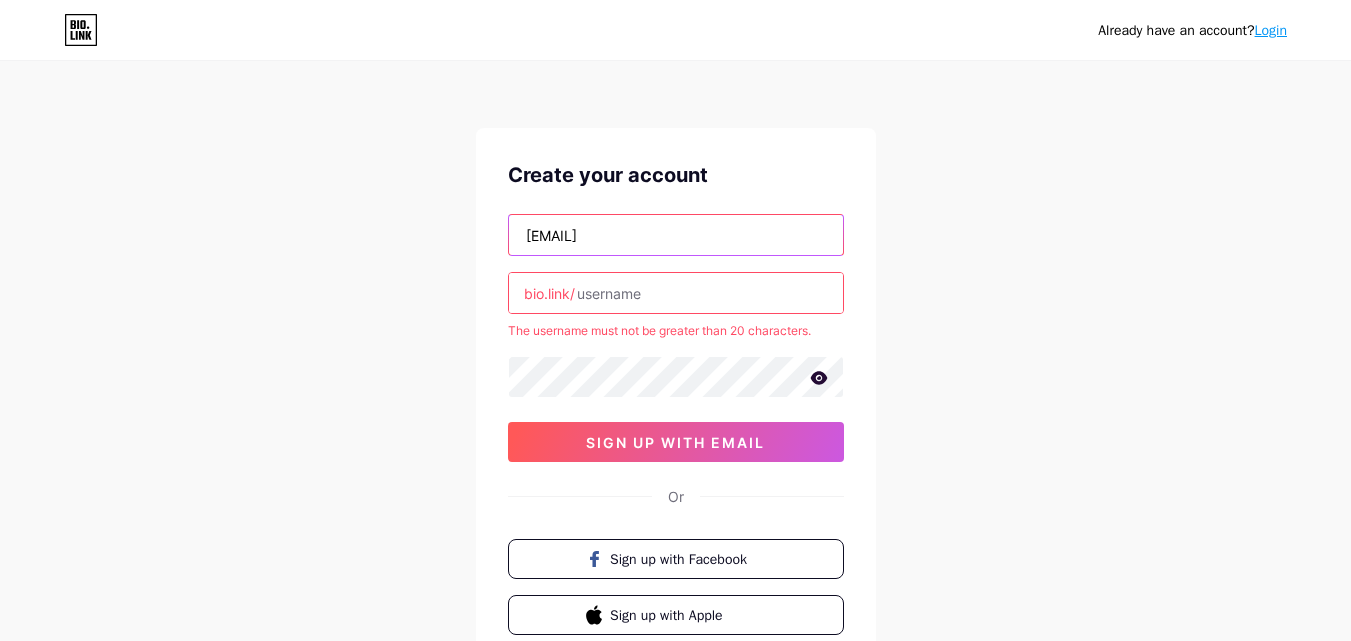 click on "[EMAIL]" at bounding box center (676, 235) 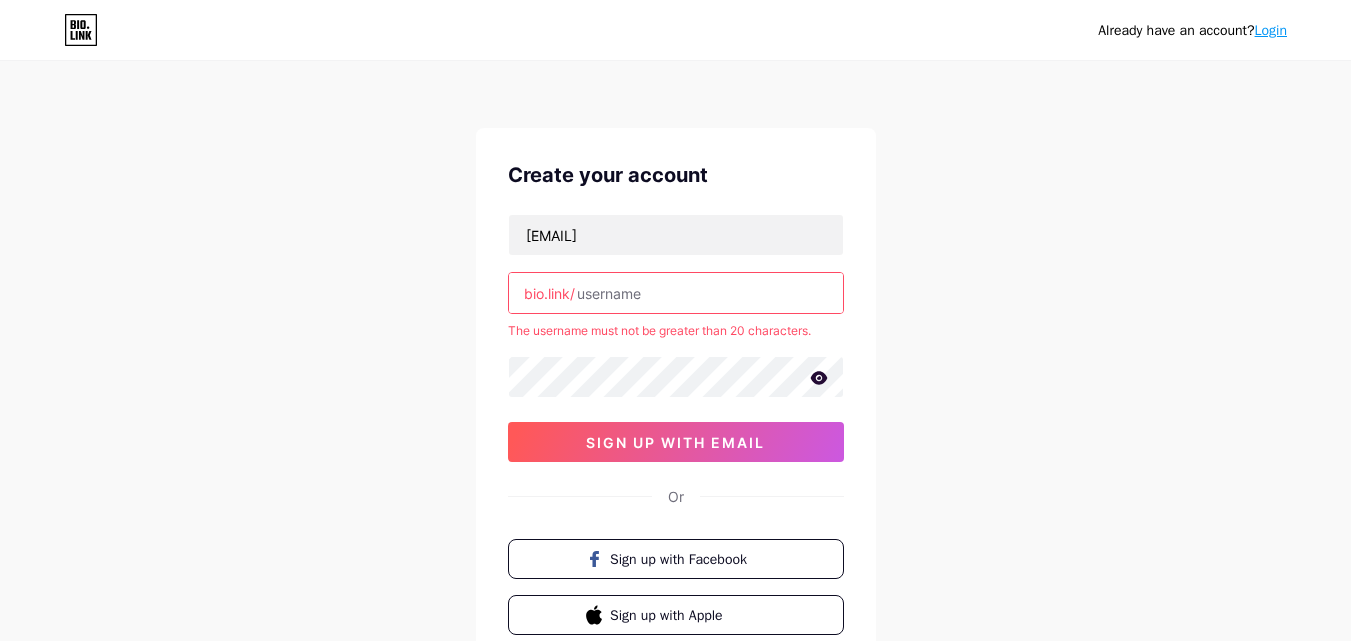 click at bounding box center (676, 293) 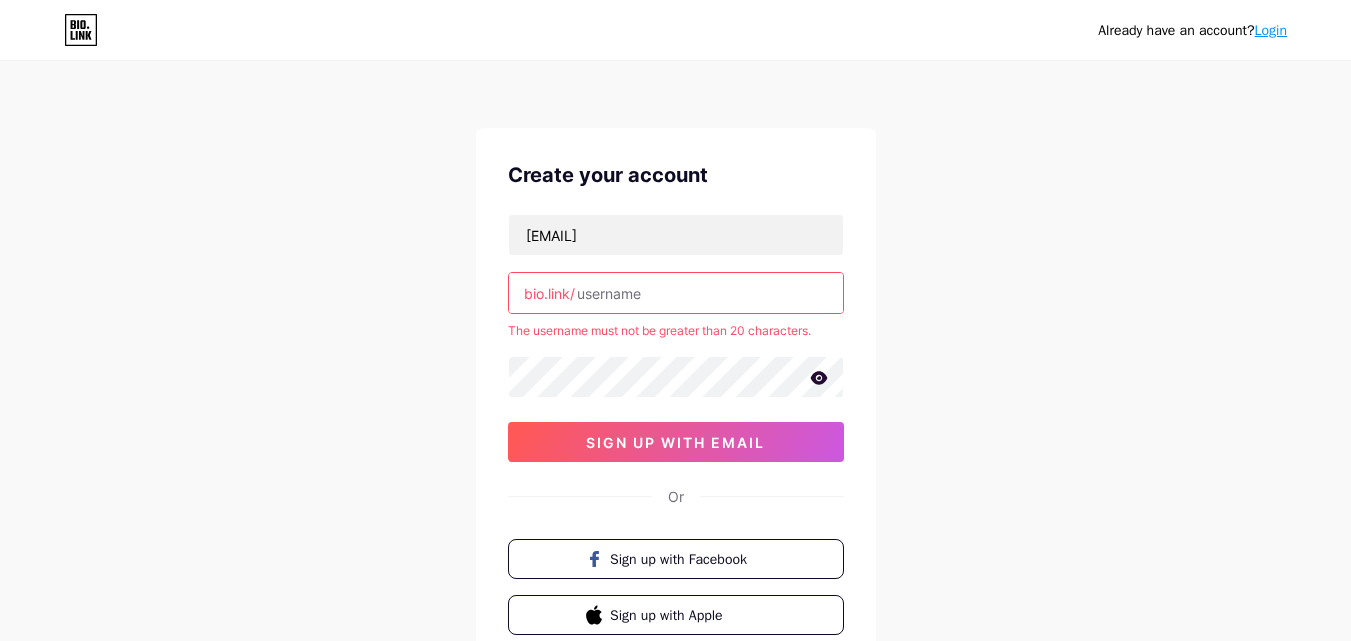 paste on "[USERNAME]" 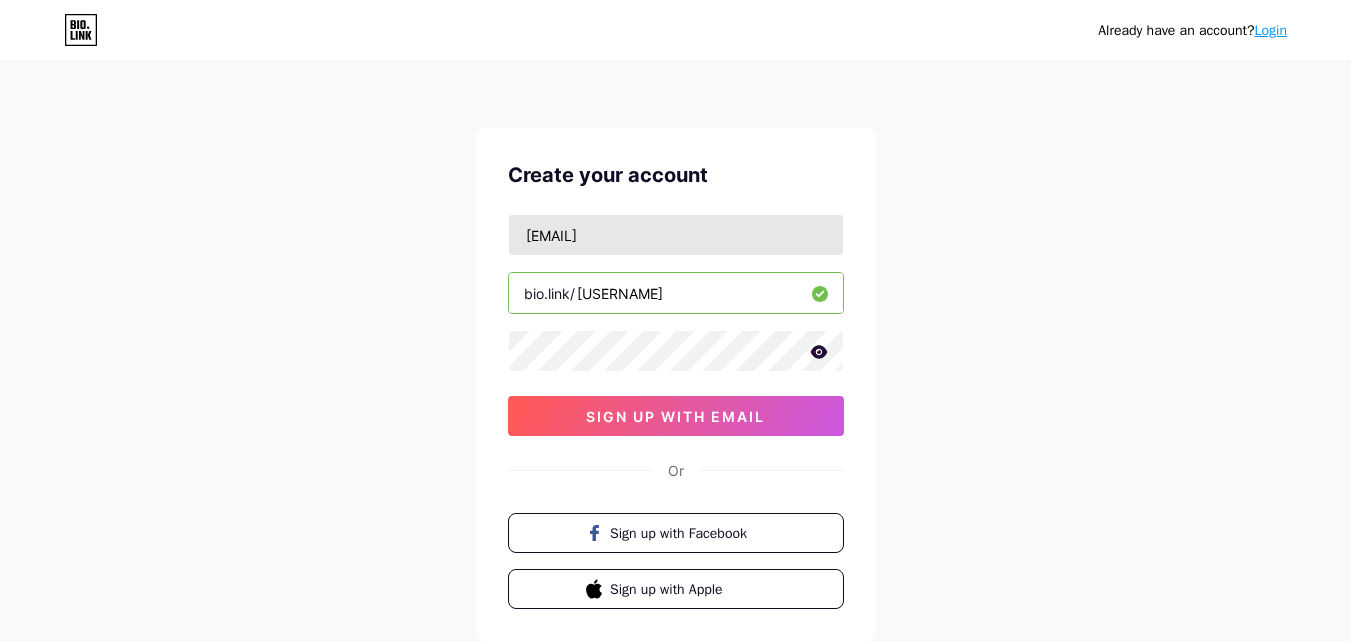 type on "[USERNAME]" 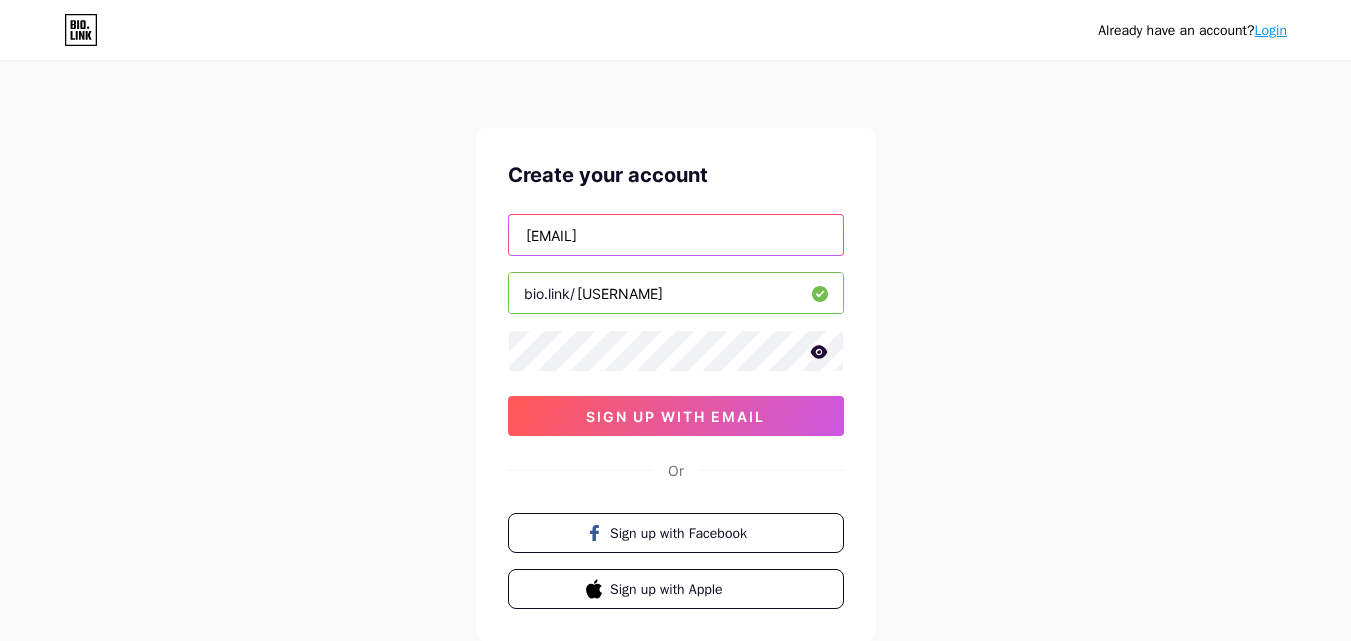 click on "[EMAIL]" at bounding box center [676, 235] 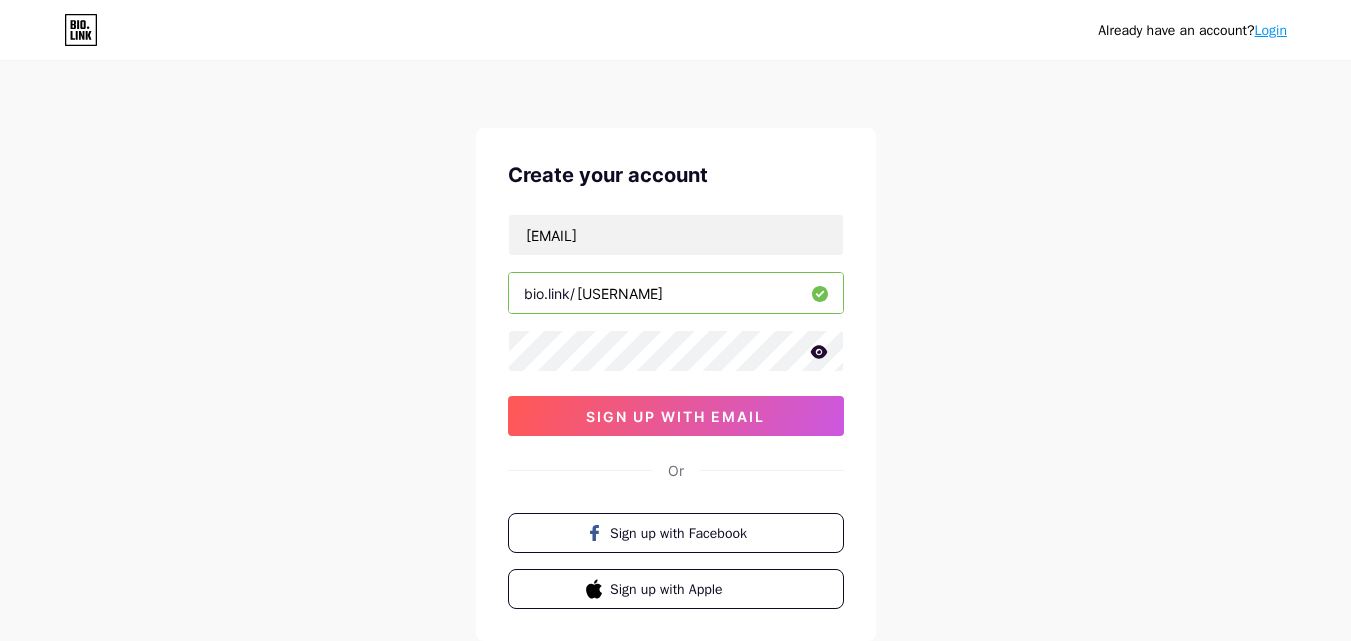 click at bounding box center (819, 352) 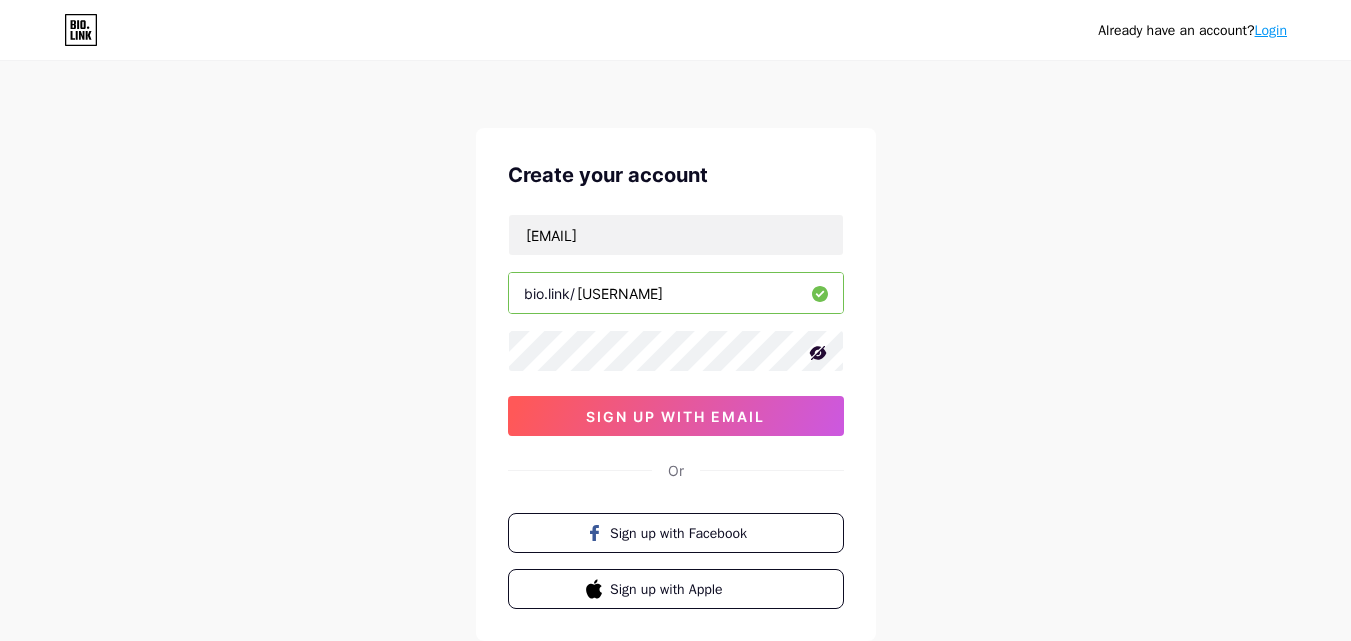click on "Already have an account?  Login   Create your account     [EMAIL]     bio.link/[USERNAME]                 [TOKEN]     sign up with email" at bounding box center (675, 382) 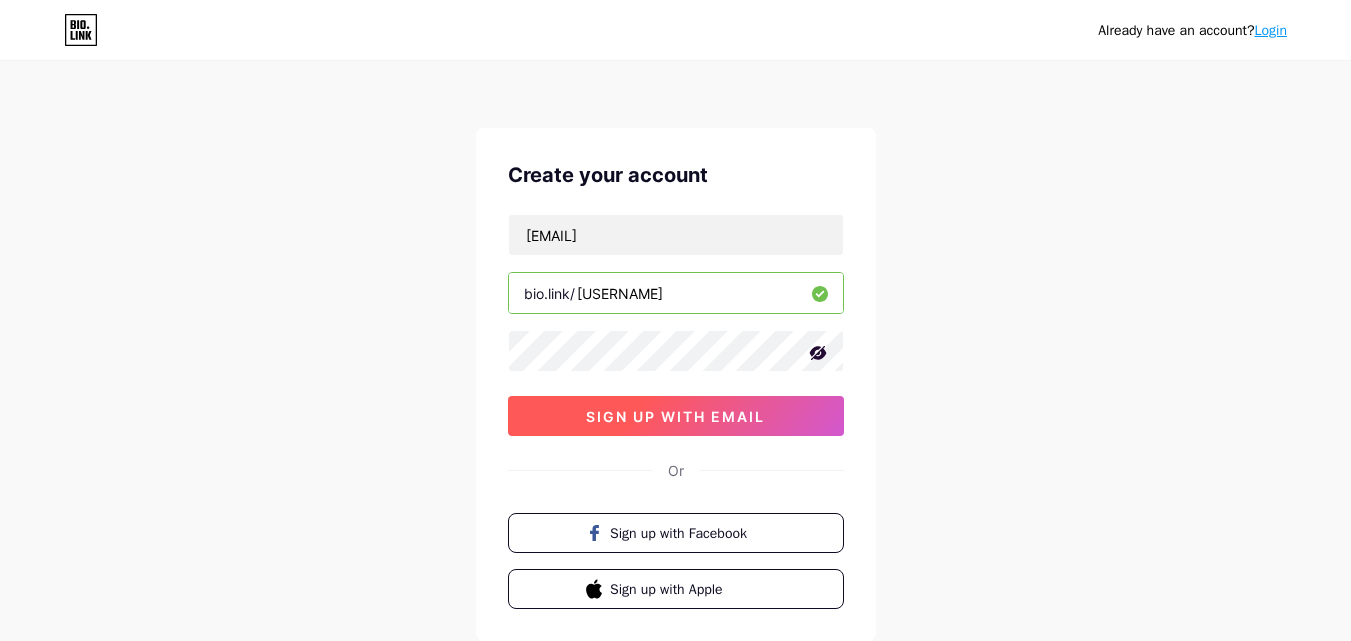 click on "sign up with email" at bounding box center [675, 416] 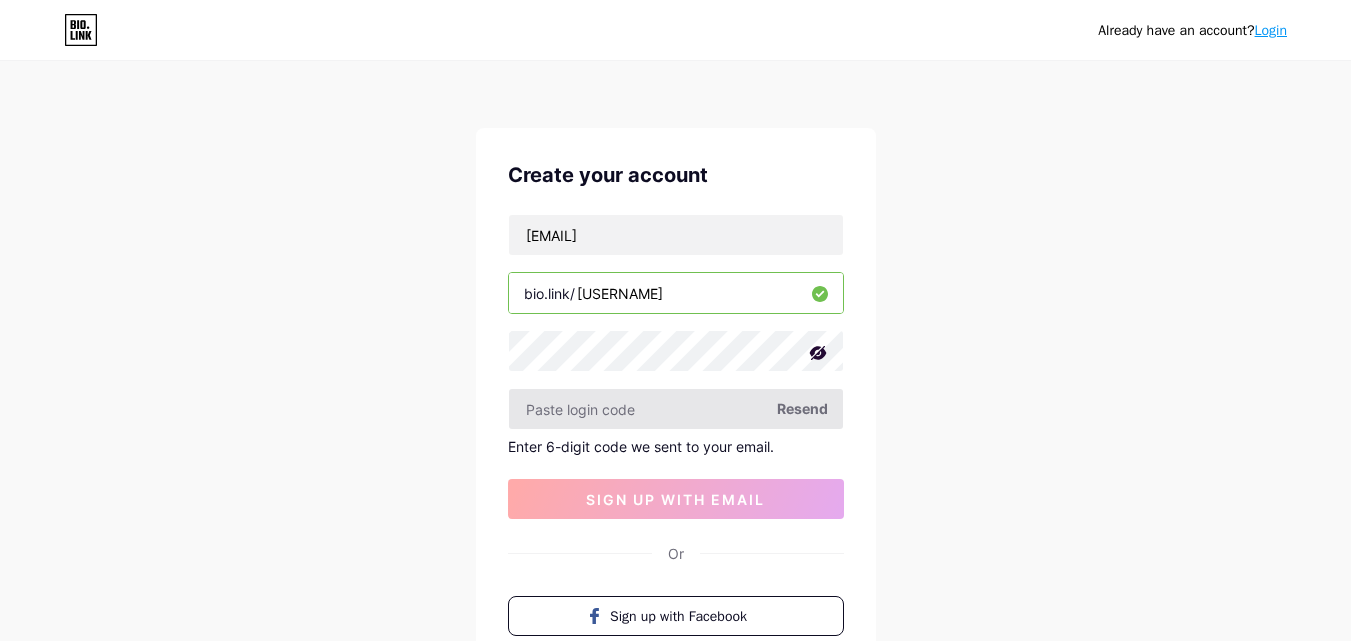 click at bounding box center [676, 409] 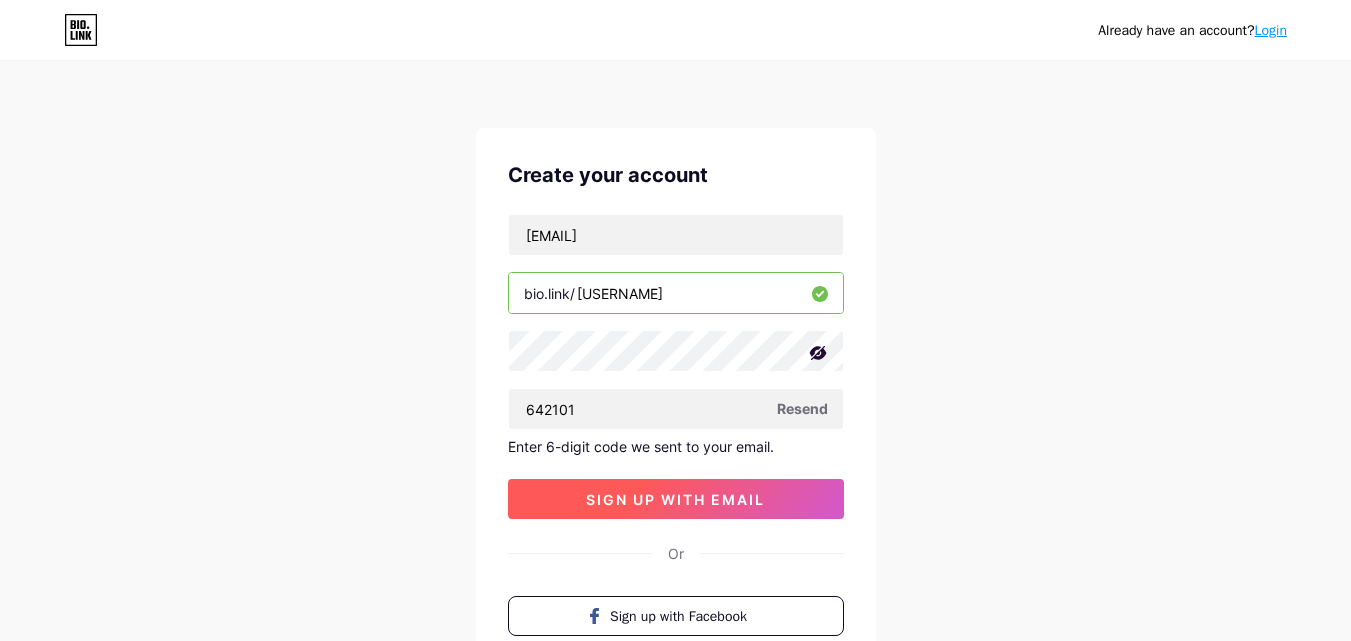 type on "642101" 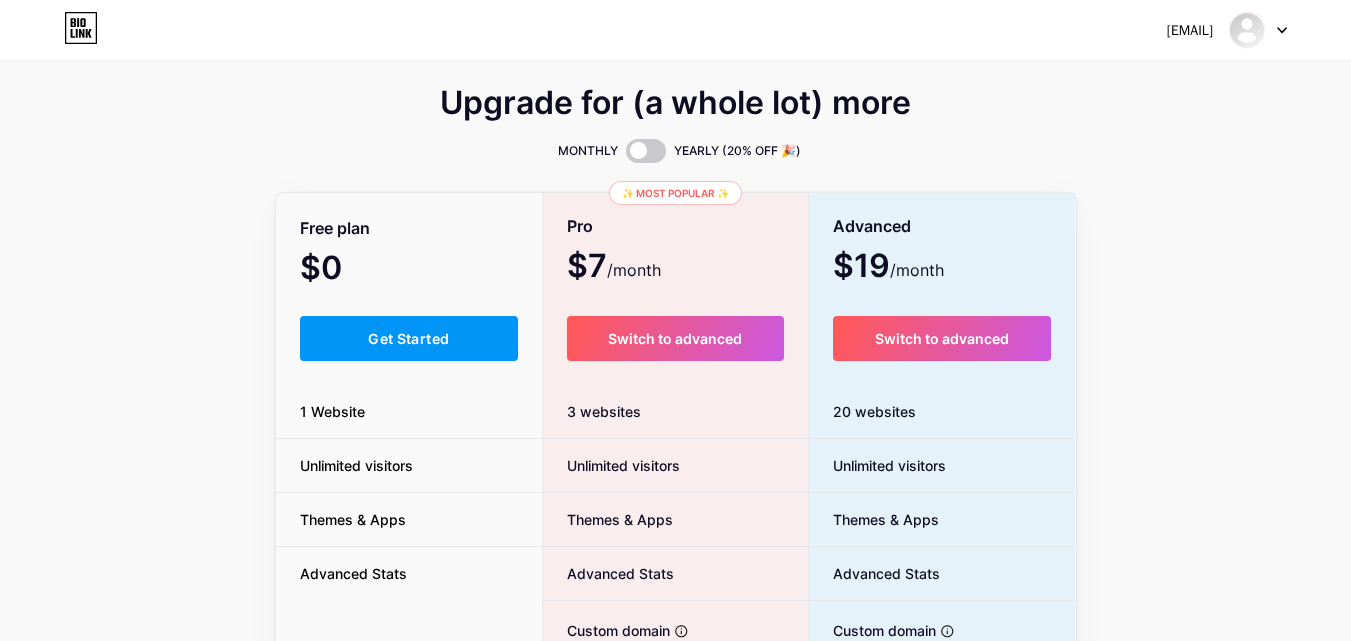 scroll, scrollTop: 0, scrollLeft: 0, axis: both 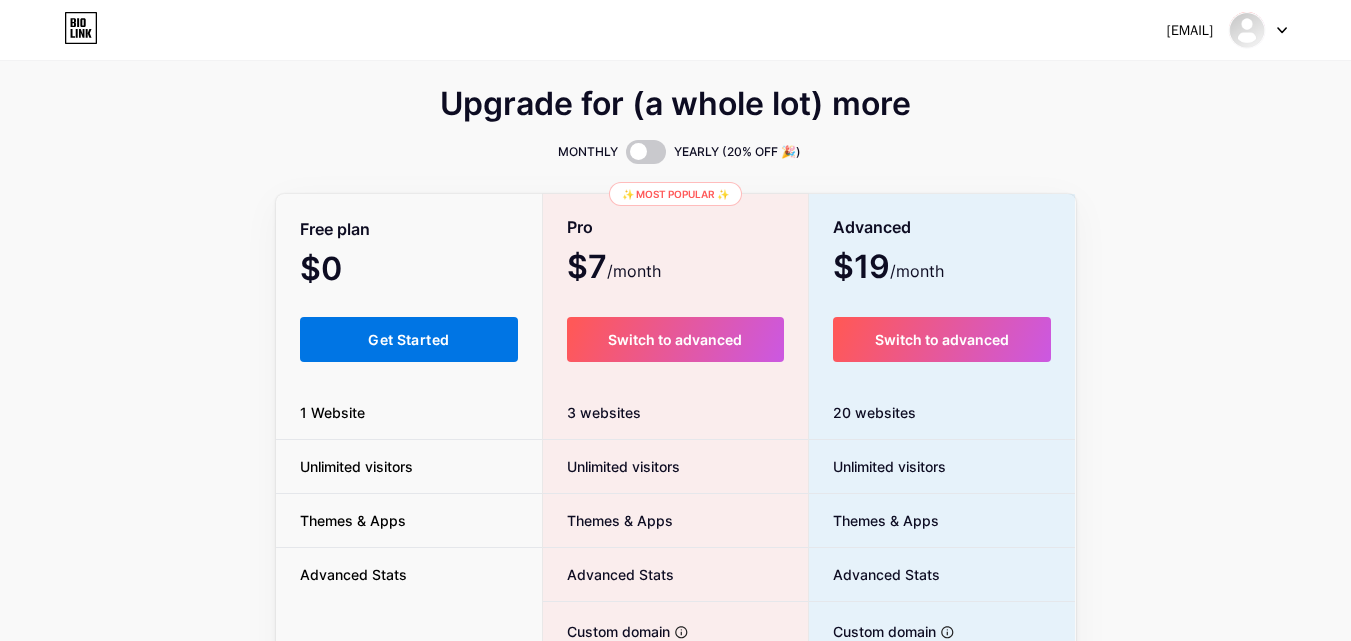 click on "Get Started" at bounding box center [408, 339] 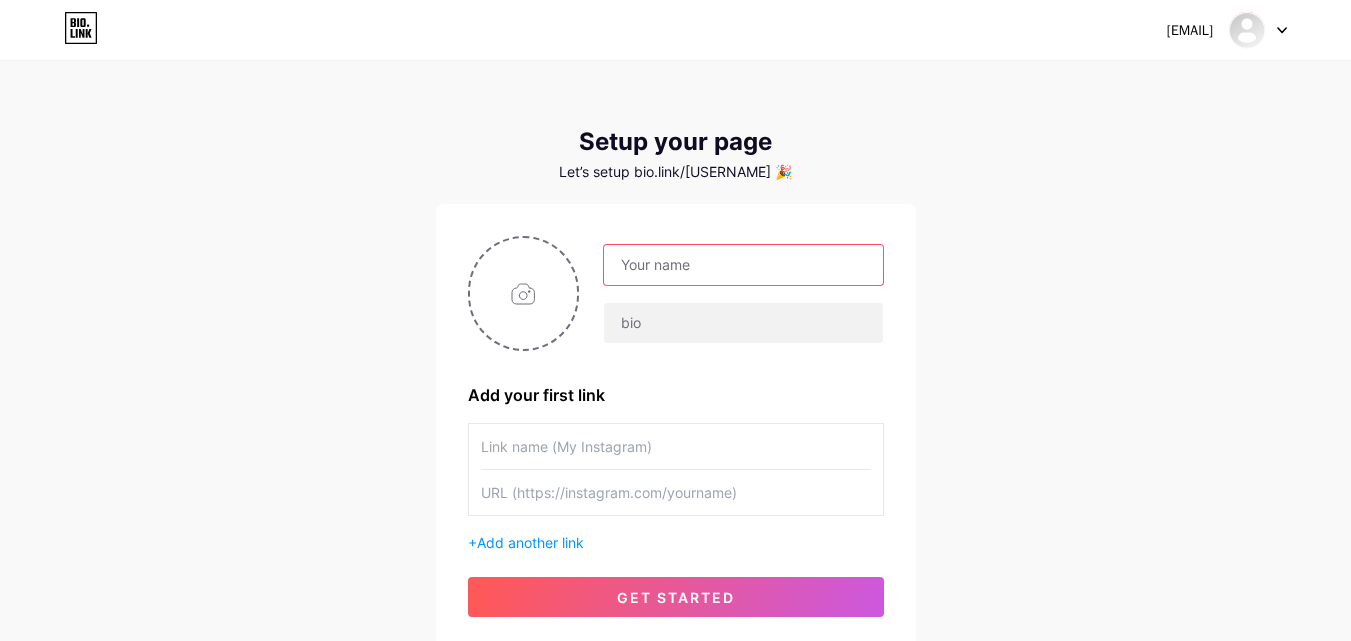 click at bounding box center [743, 265] 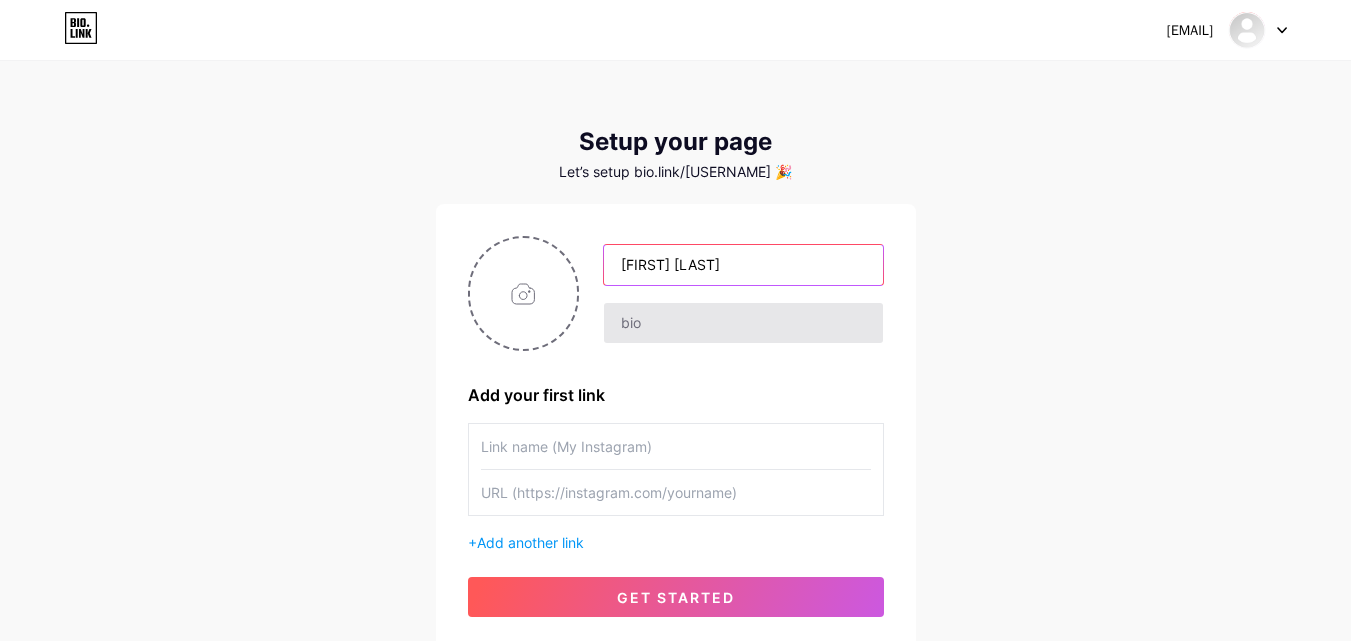 type on "[FIRST] [LAST]" 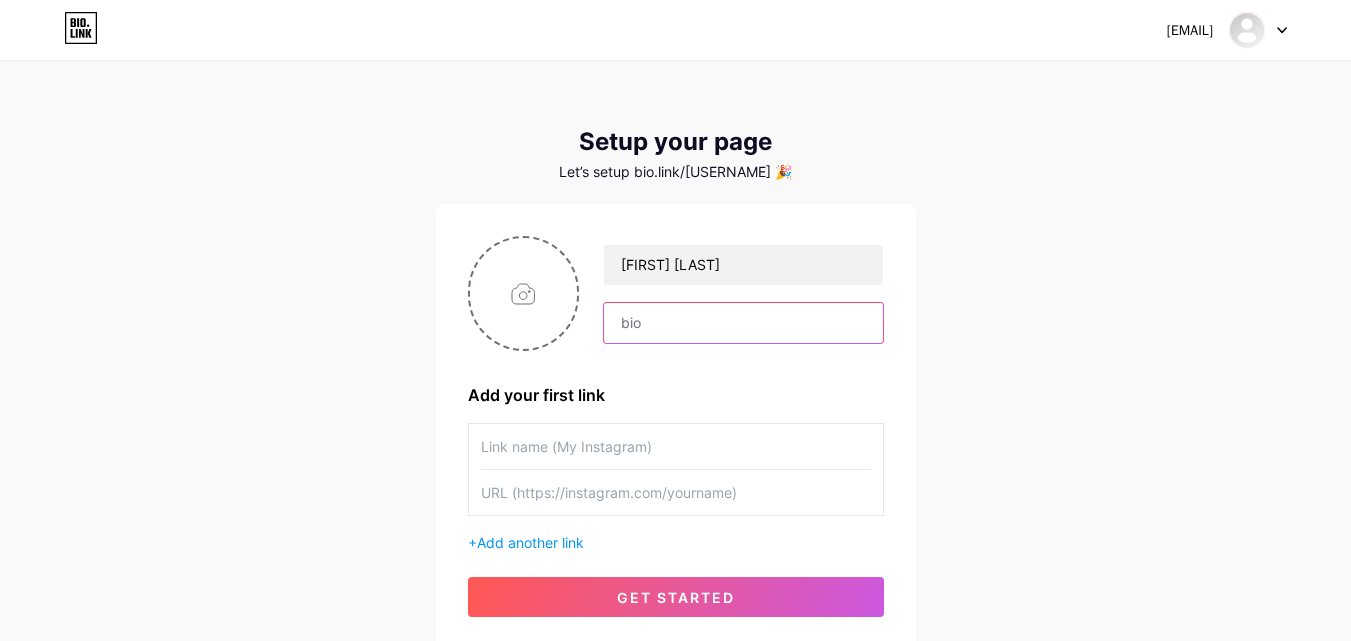click at bounding box center [743, 323] 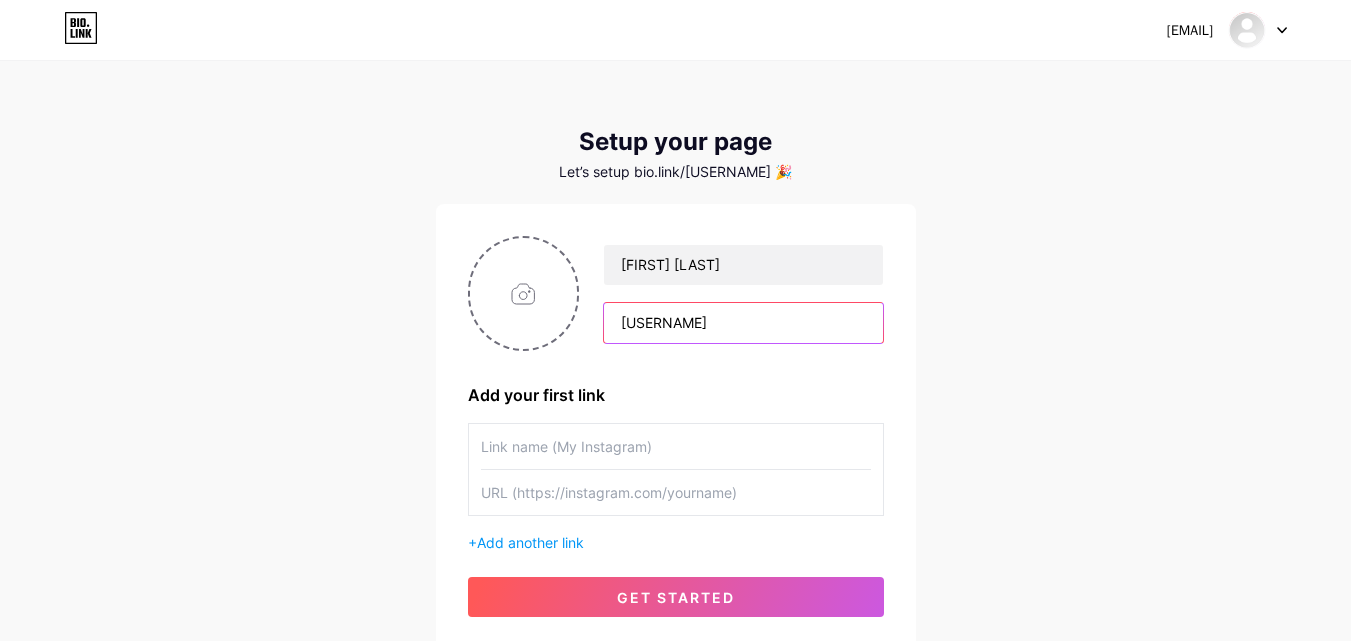 type on "[USERNAME]" 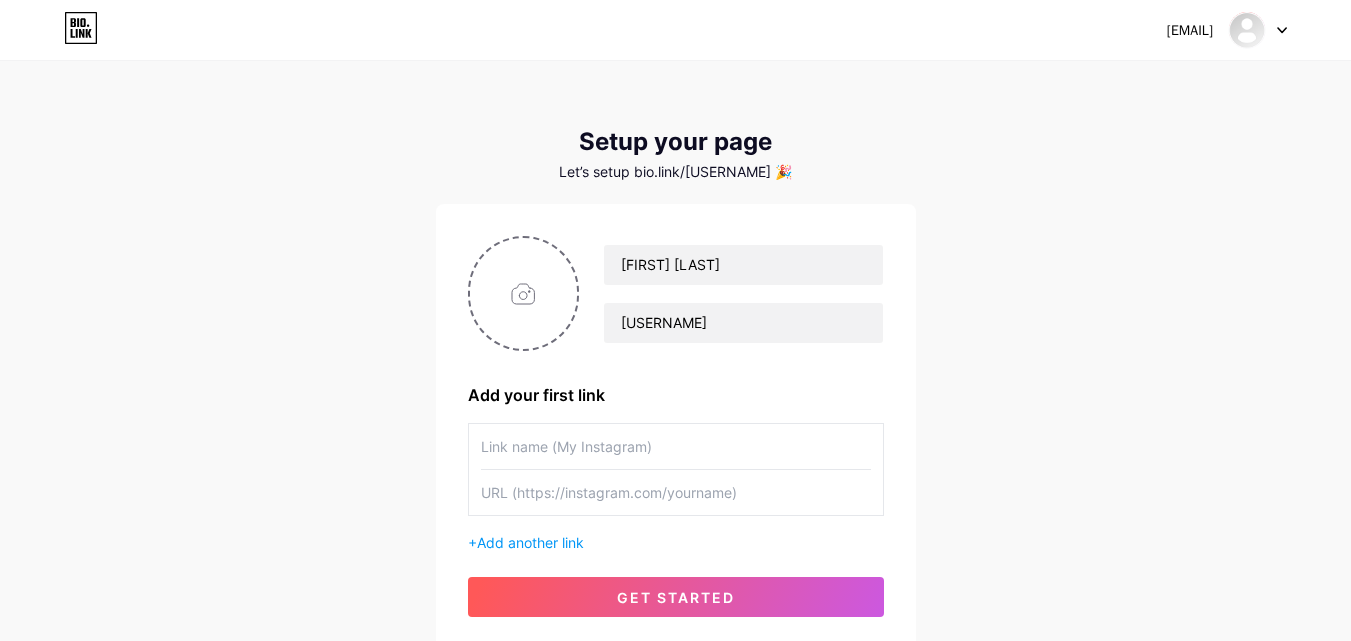 click on "[FIRST] [LAST]     [USERNAME]     Add your first link
+  Add another link     get started" at bounding box center (676, 426) 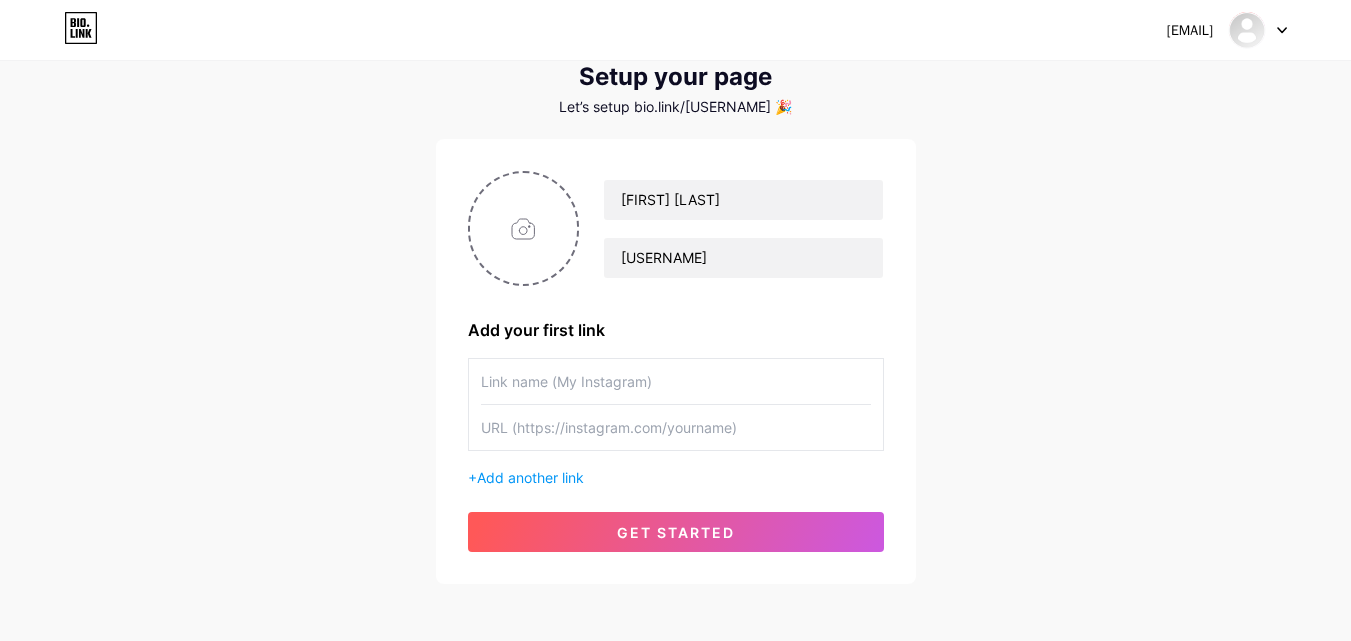 scroll, scrollTop: 100, scrollLeft: 0, axis: vertical 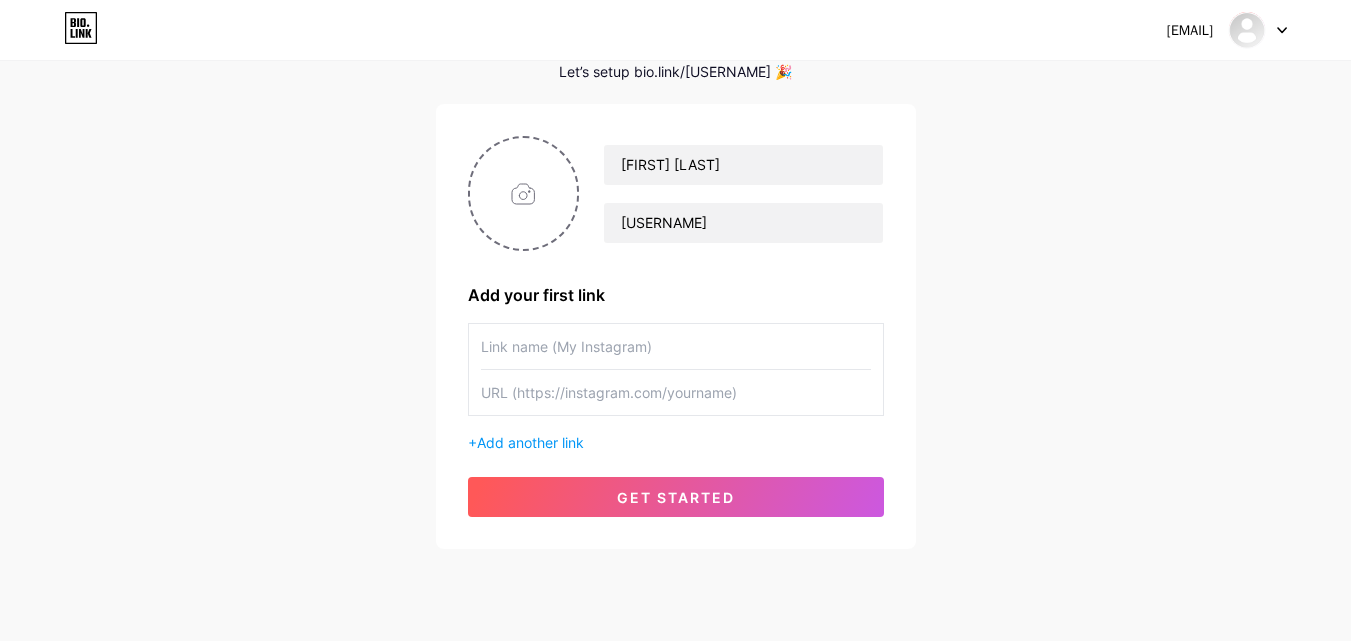 click at bounding box center [676, 346] 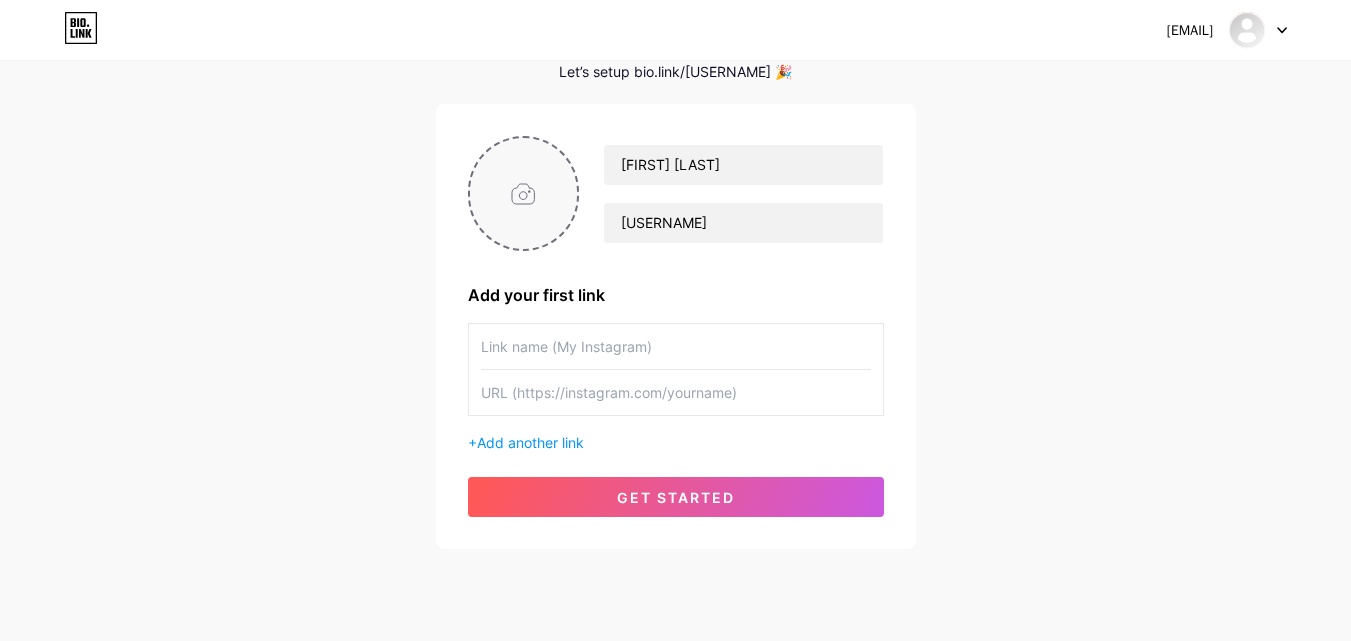 click at bounding box center [524, 193] 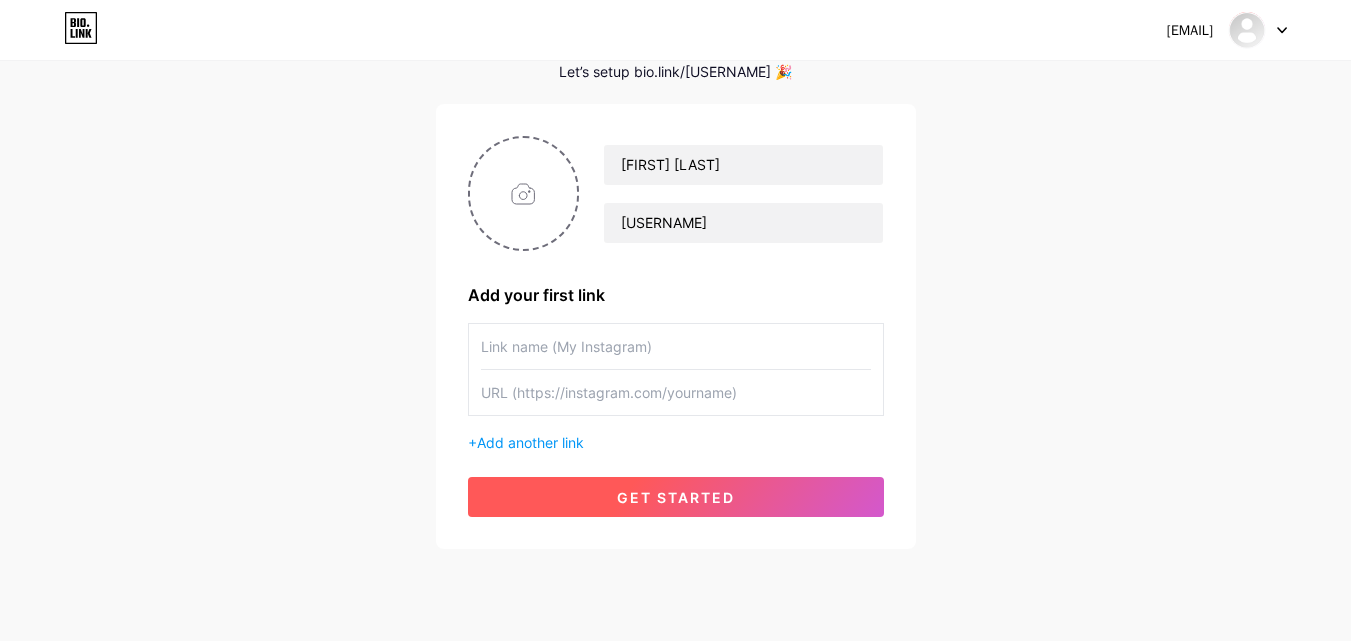 click on "get started" at bounding box center (676, 497) 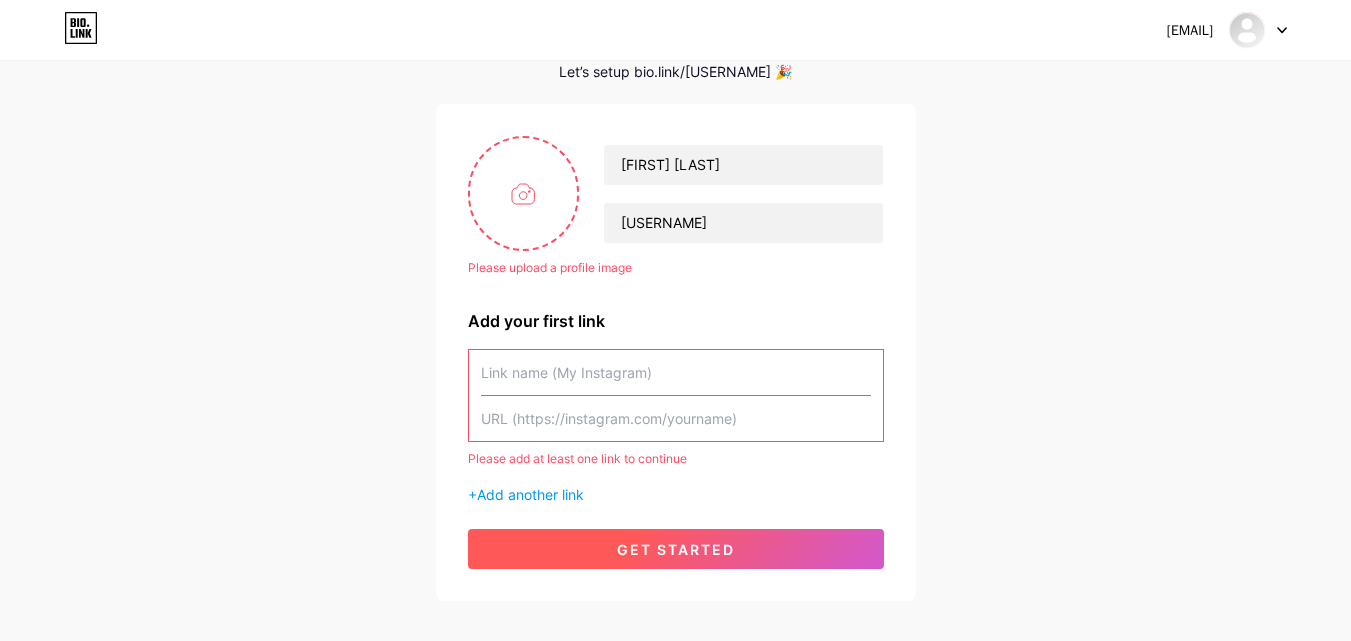 click on "get started" at bounding box center (676, 549) 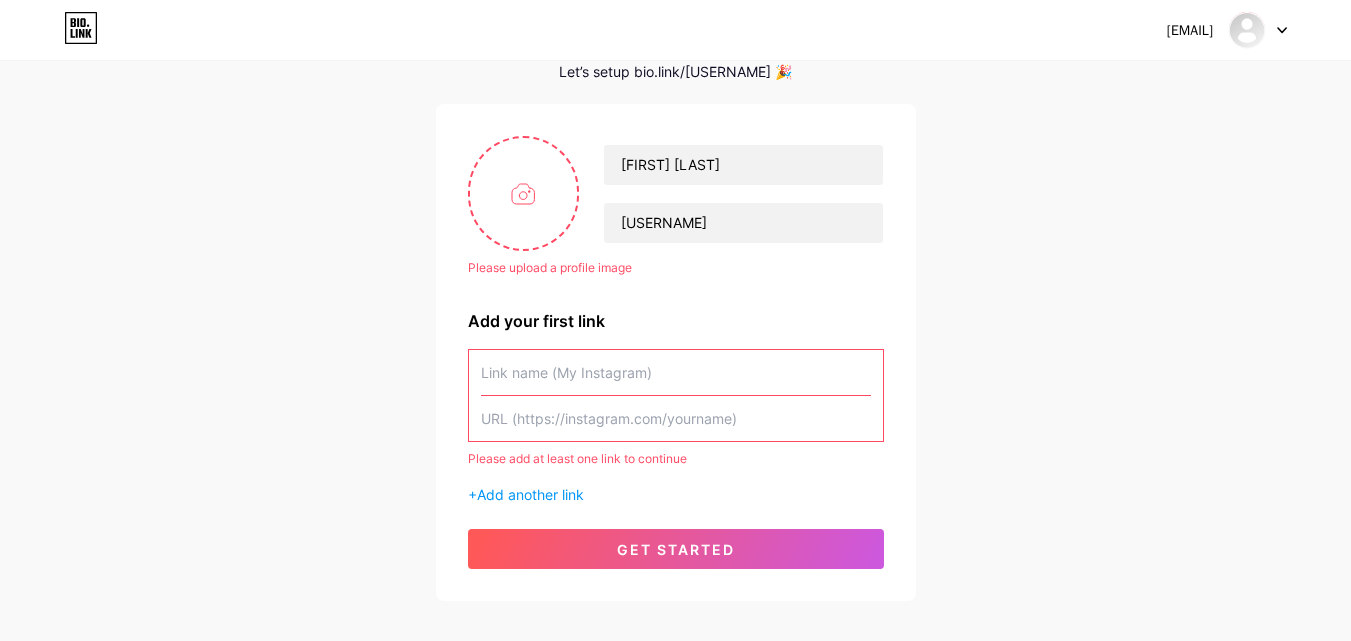 click at bounding box center (676, 372) 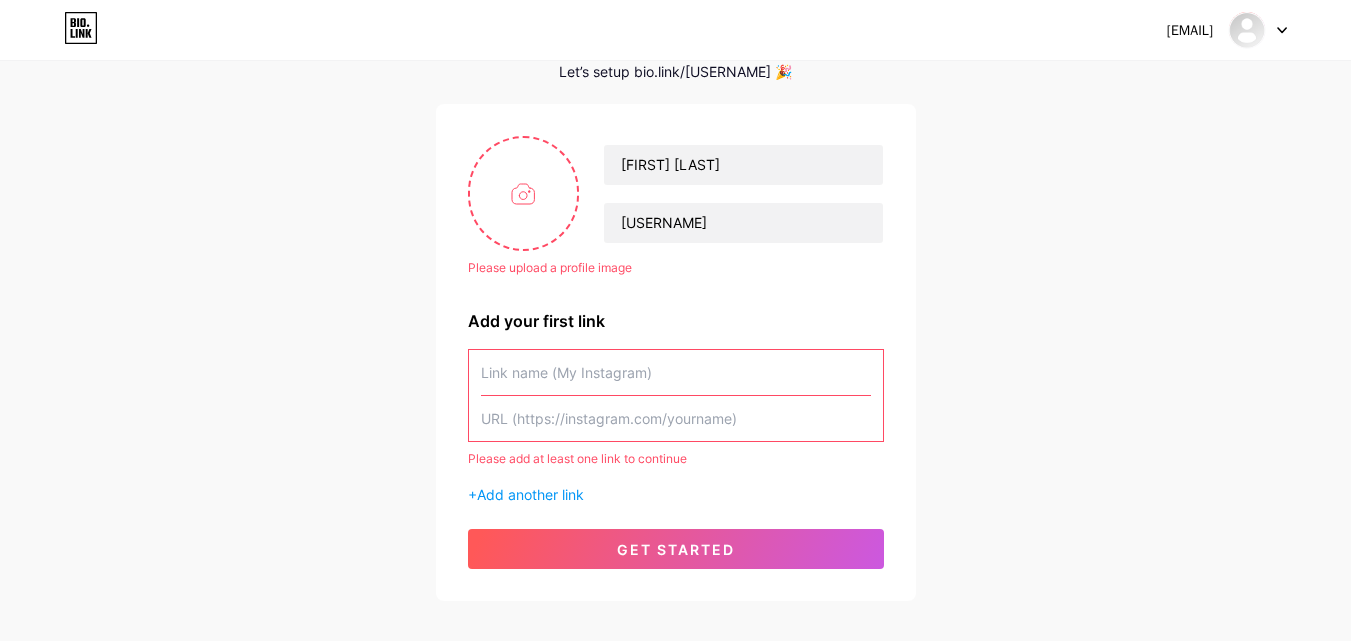 paste on "Instagram" 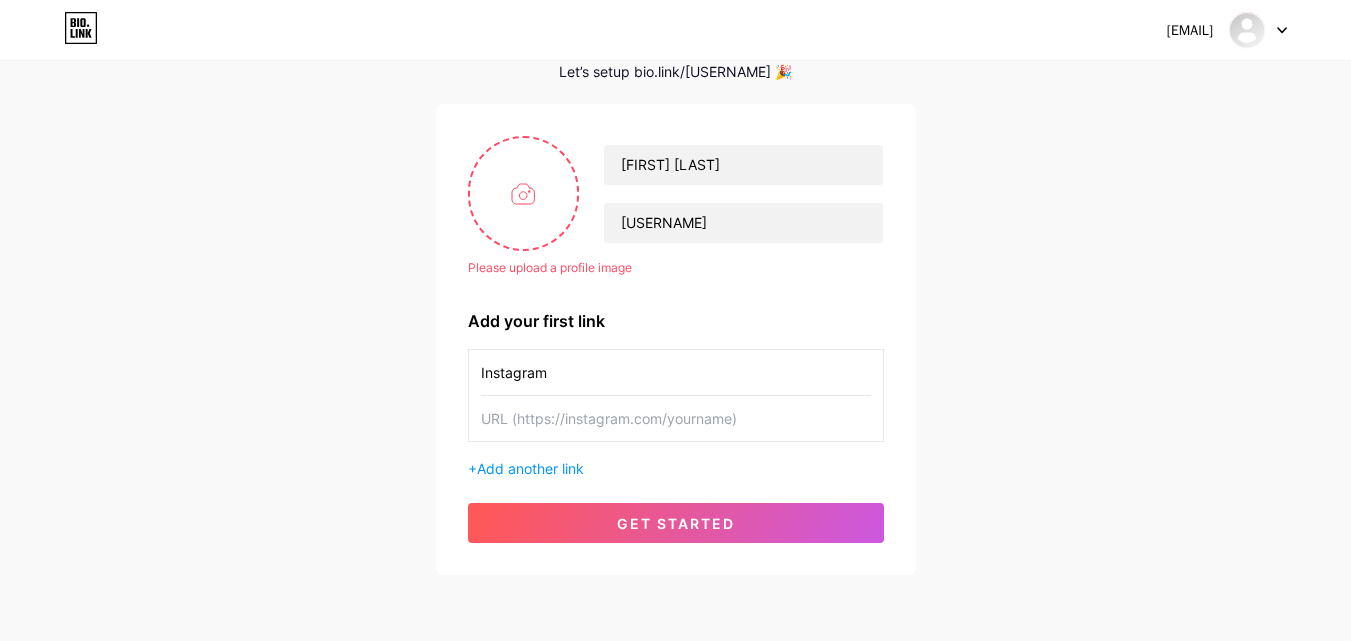 type on "Instagram" 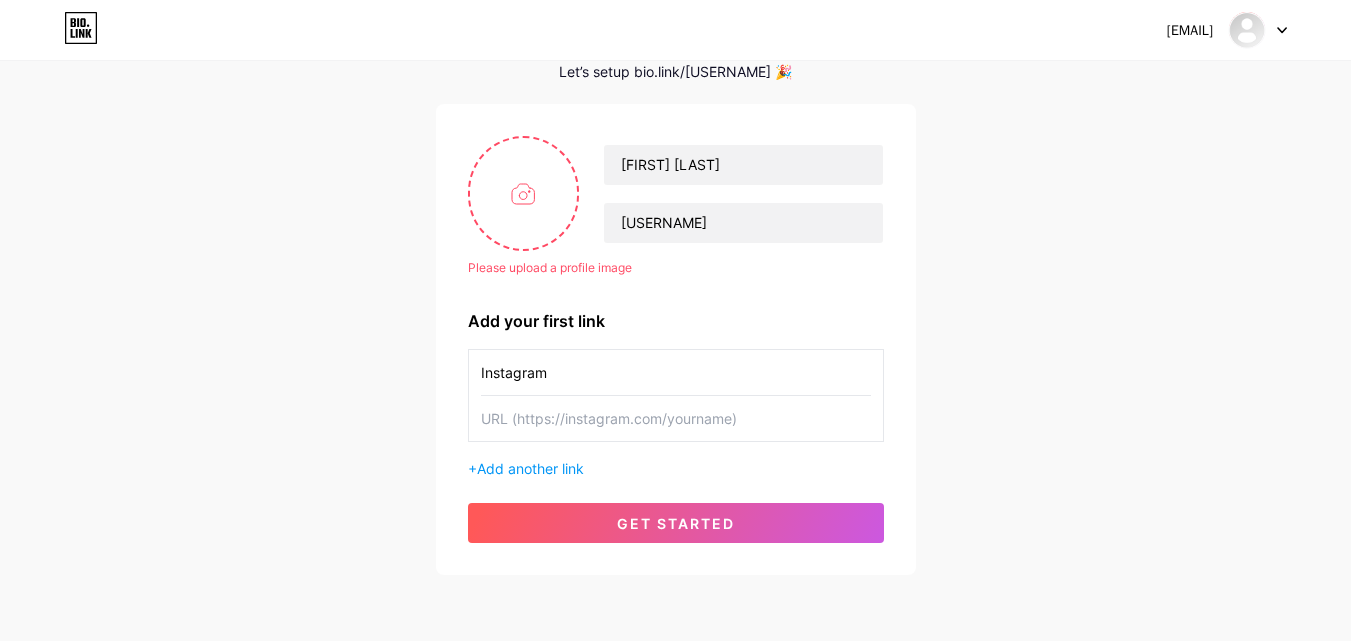 paste on "https://www.instagram.com/[USERNAME]?igsh=eml2MzZ3Nzk0cG1l" 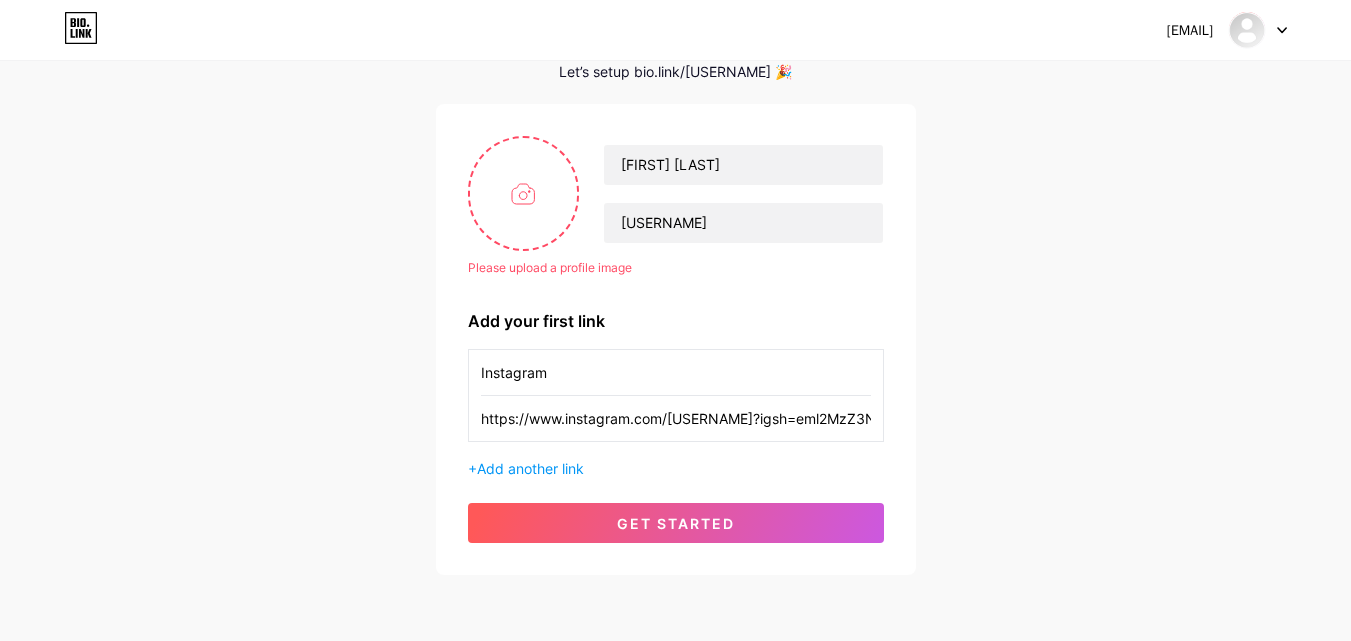 scroll, scrollTop: 0, scrollLeft: 83, axis: horizontal 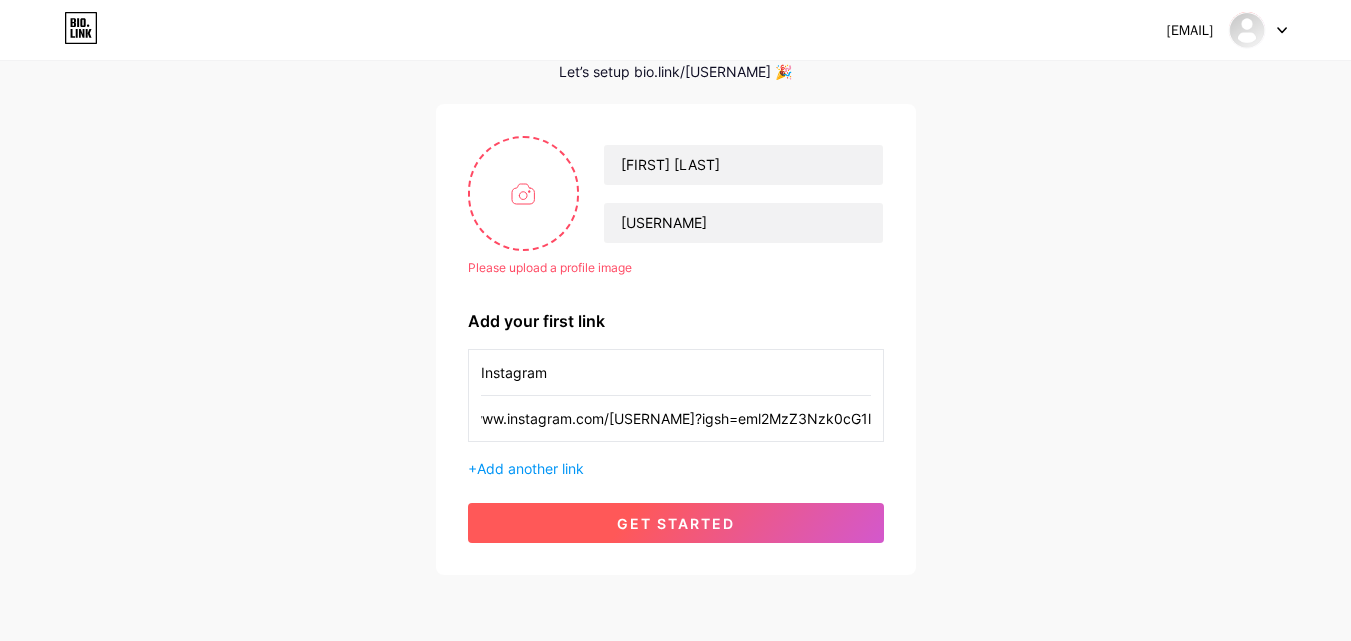 type on "https://www.instagram.com/[USERNAME]?igsh=eml2MzZ3Nzk0cG1l" 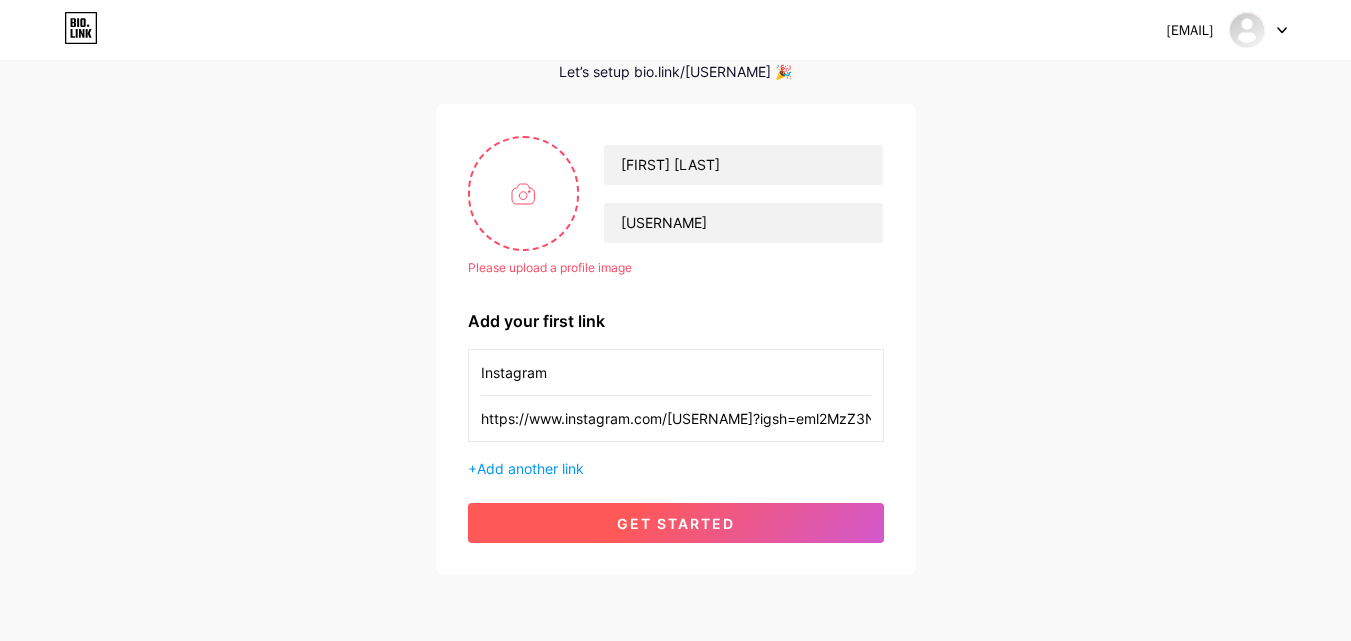 click on "get started" at bounding box center [676, 523] 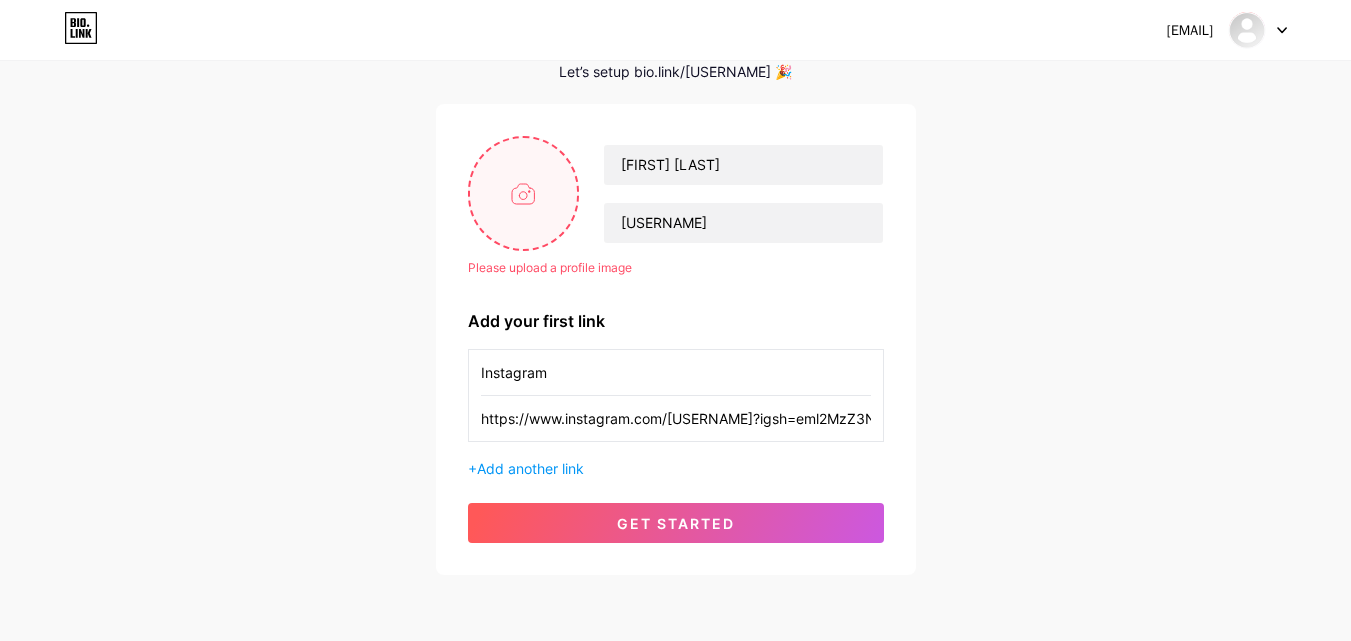 click at bounding box center [524, 193] 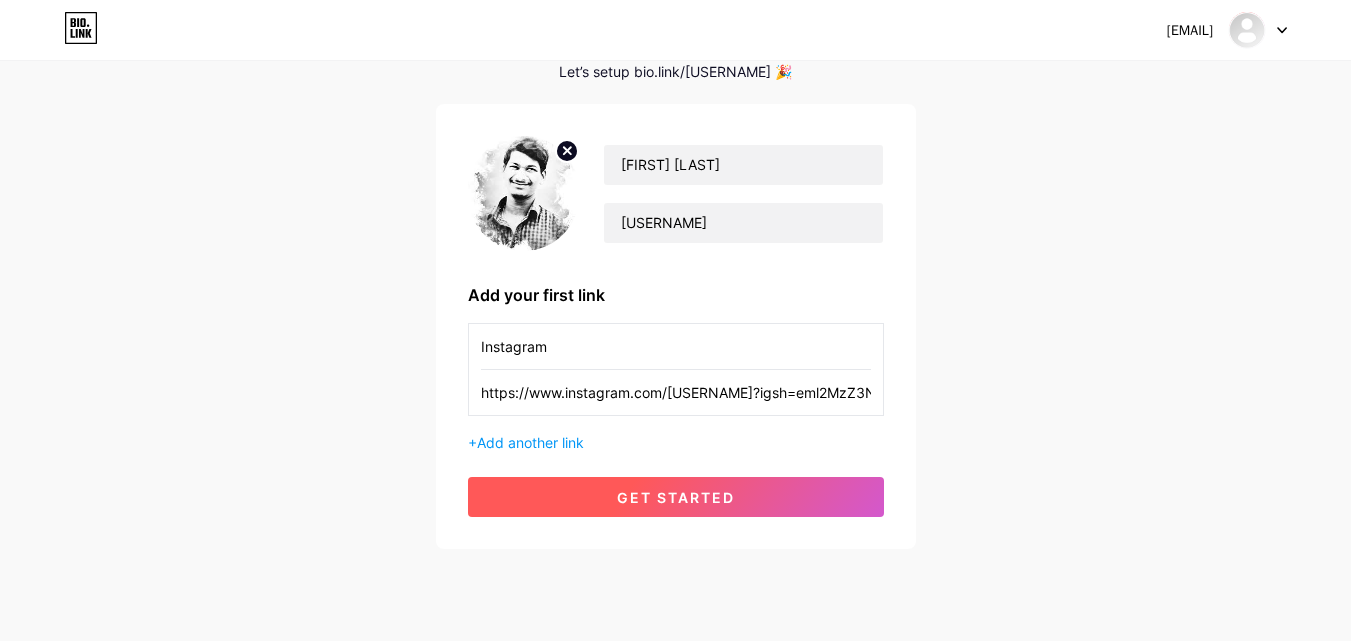 click on "get started" at bounding box center [676, 497] 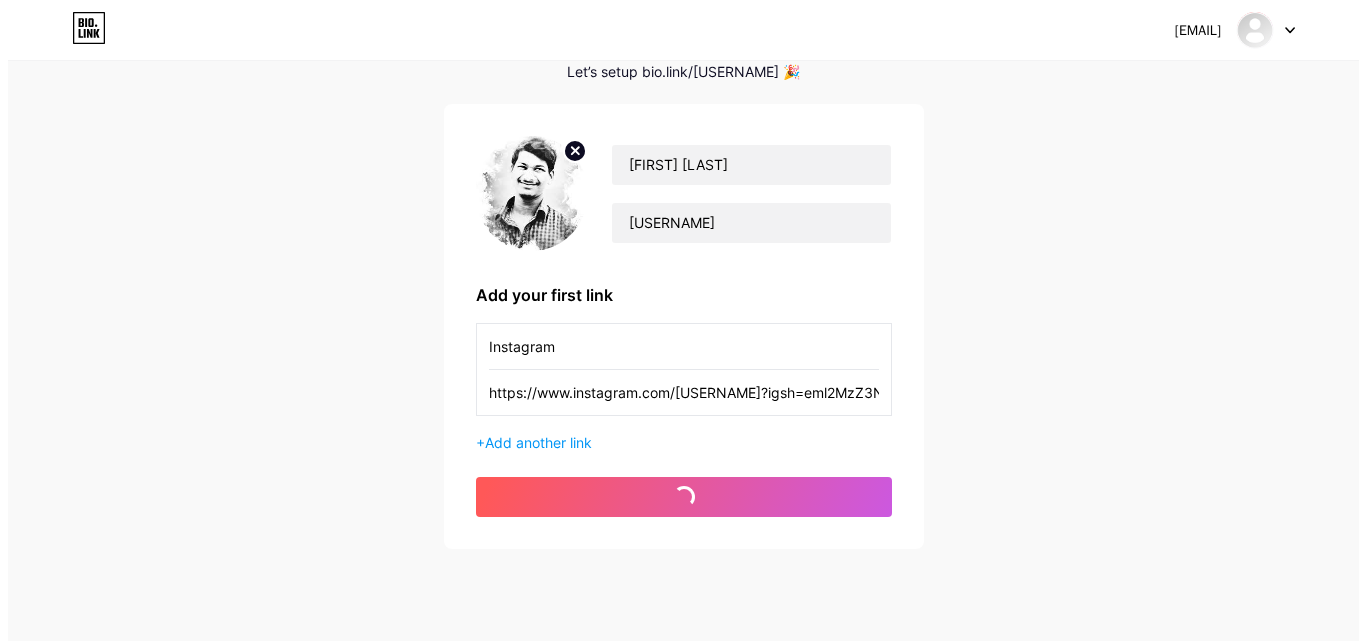 scroll, scrollTop: 0, scrollLeft: 0, axis: both 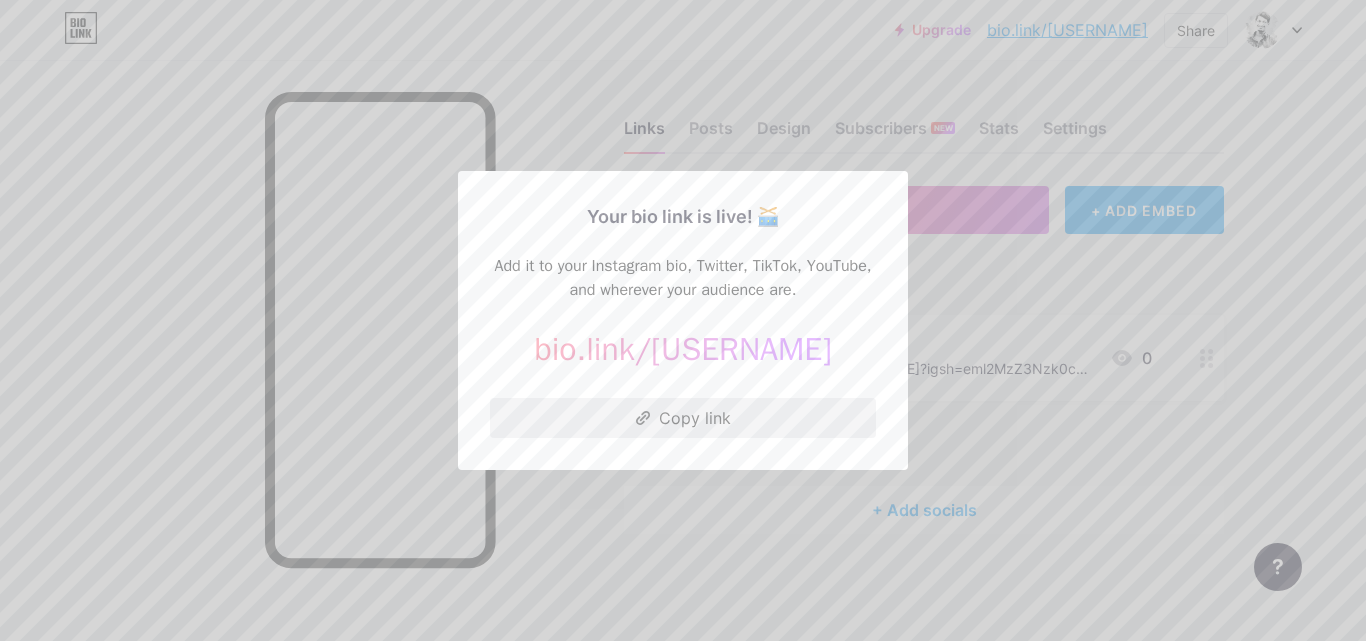 click on "Copy link" at bounding box center (683, 418) 